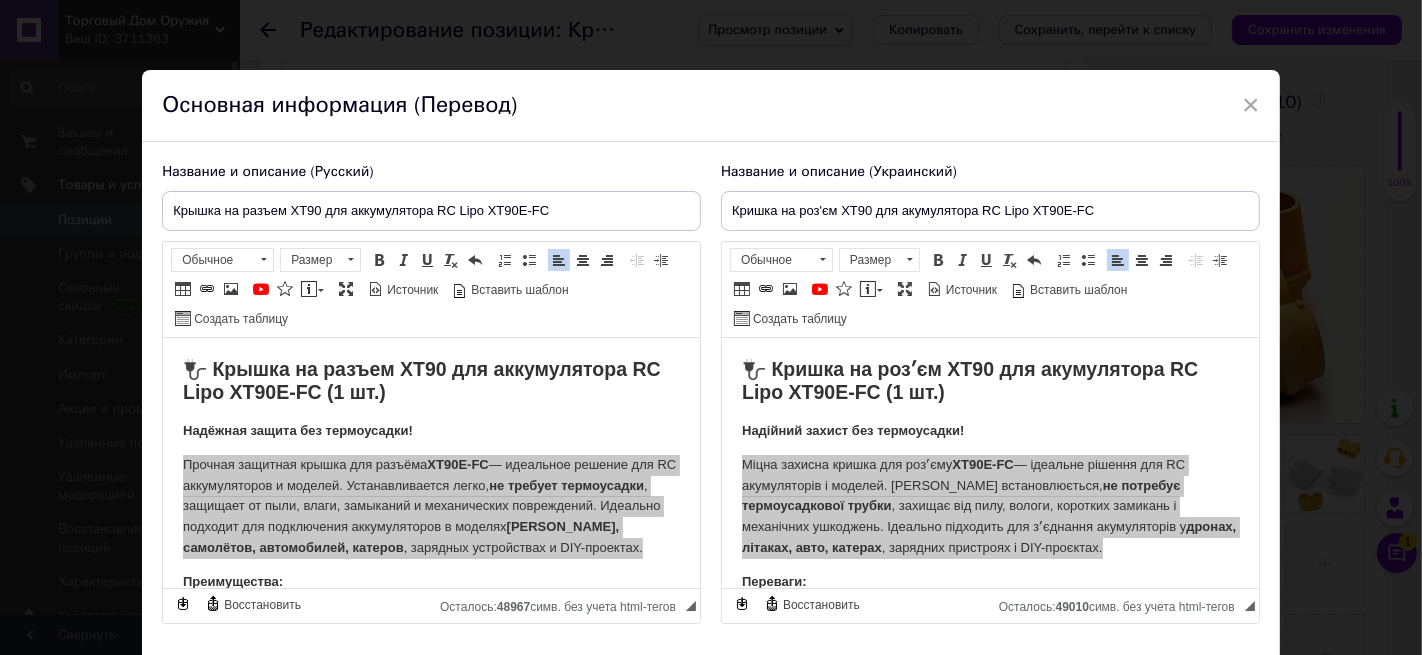 scroll, scrollTop: 111, scrollLeft: 0, axis: vertical 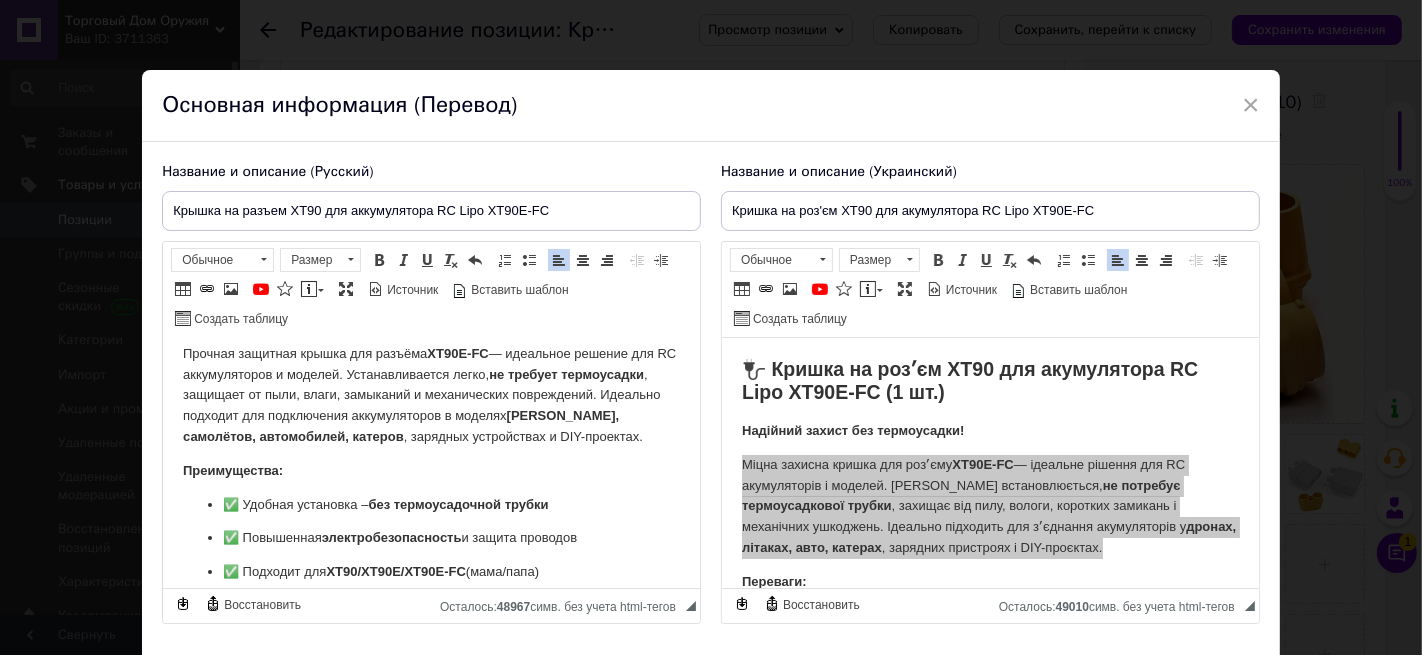 click on "✅ Удобная установка –  без термоусадочной трубки ✅ Повышенная  электробезопасность  и защита проводов ✅ Подходит для  XT90/XT90E/XT90E-FC  (мама/папа) ✅ Совместимость с кабелями 10AWG–12AWG ✅  Износостойкий нейлон , устойчивый к высоким температурам ✅ Компактный и лёгкий — вес: ~2 г" at bounding box center (431, 590) 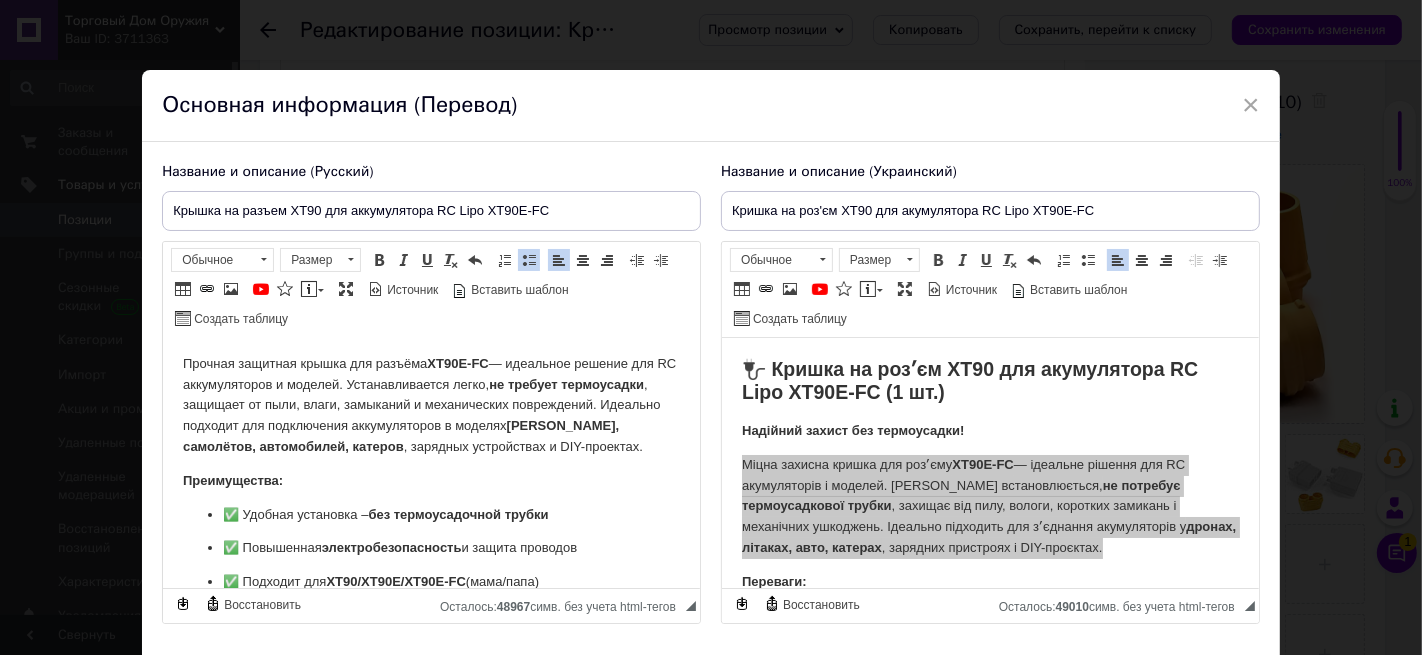 scroll, scrollTop: 0, scrollLeft: 0, axis: both 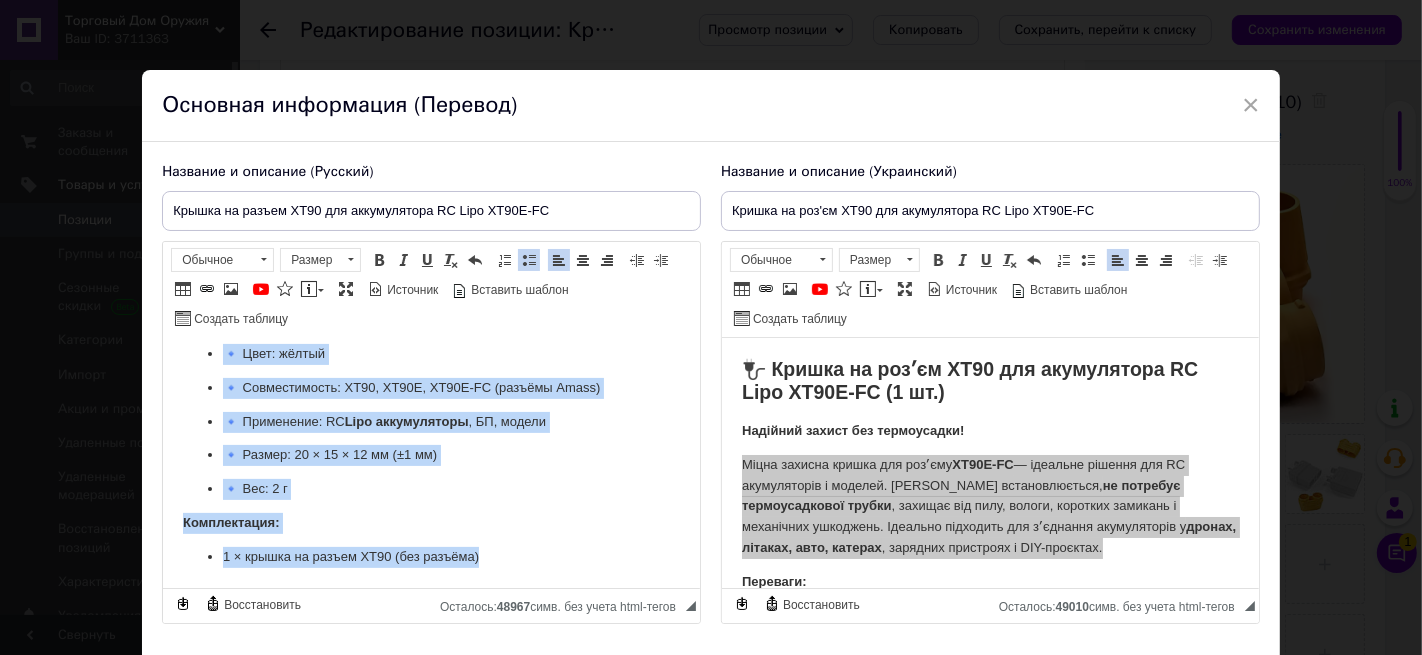 drag, startPoint x: 184, startPoint y: 359, endPoint x: 542, endPoint y: 582, distance: 421.77365 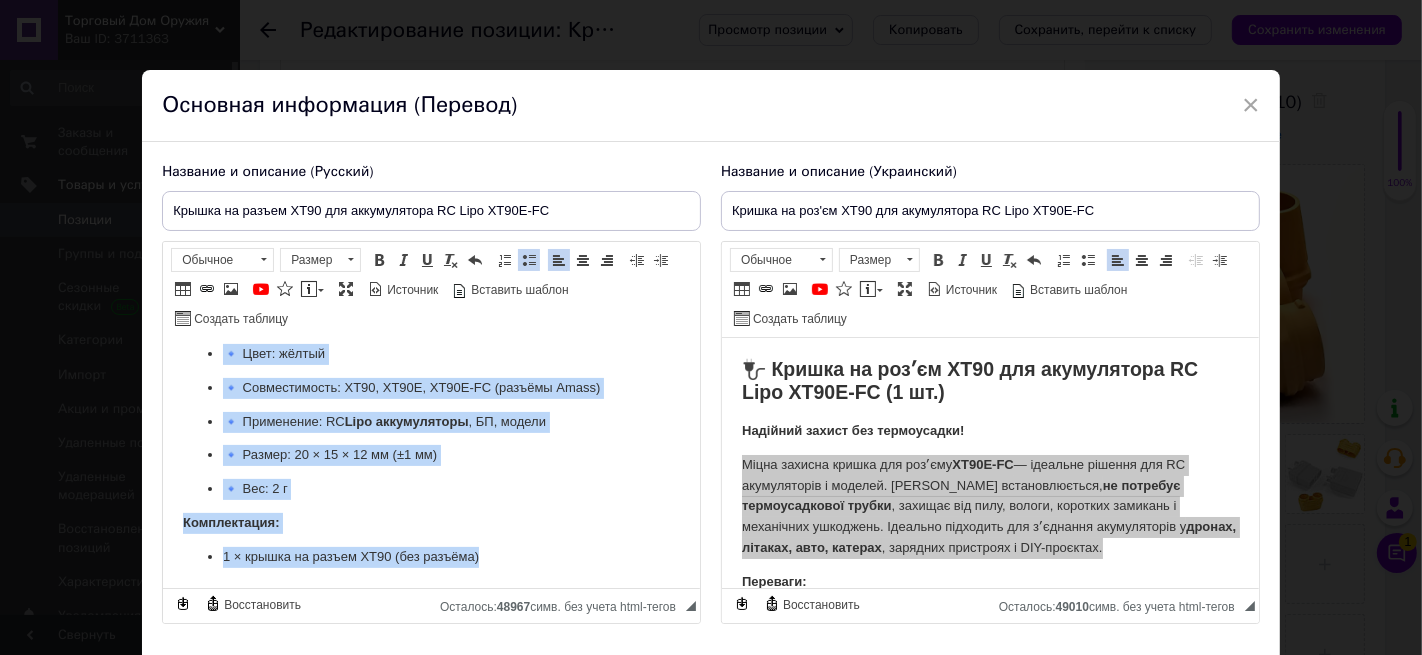 click on "🔌 Крышка на разъем XT90 для аккумулятора RC Lipo XT90E-FC (1 шт.) Надёжная защита без термоусадки! Прочная защитная крышка для разъёма  XT90E-FC  — идеальное решение для RC аккумуляторов и моделей. Устанавливается легко,  не требует термоусадки , защищает от пыли, влаги, замыканий и механических повреждений. Идеально подходит для подключения аккумуляторов в моделях  [PERSON_NAME], самолётов, автомобилей, катеров , зарядных устройствах и DIY-проектах. Преимущества: ✅ Удобная установка –  без термоусадочной трубки ✅ Повышенная  электробезопасность  и защита проводов XT90/XT90E/XT90E-FC" at bounding box center (431, 197) 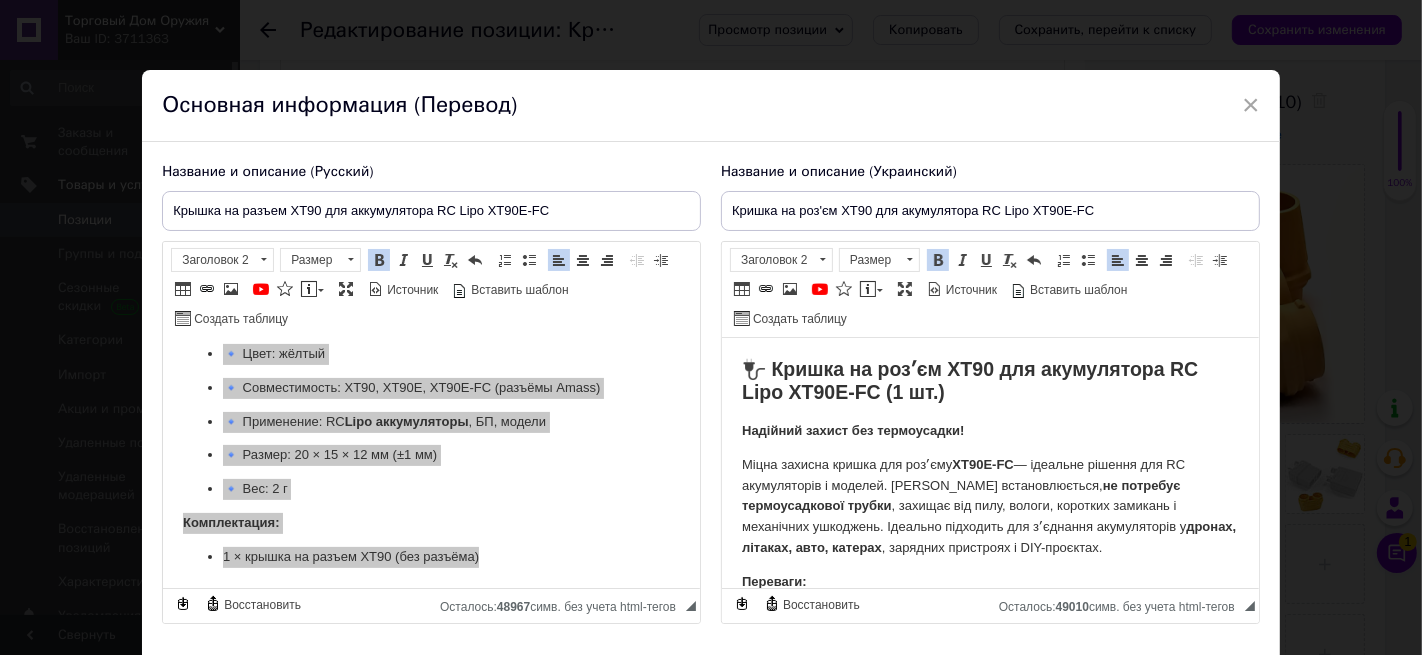 click on "🔌 Кришка на розʼєм XT90 для акумулятора RC Lipo XT90E-FC (1 шт.) Надійний захист без термоусадки! Міцна захисна кришка для розʼєму  XT90E-FC  — ідеальне рішення для RC акумуляторів і моделей. Легко встановлюється,  не потребує термоусадкової трубки , захищає від пилу, вологи, коротких замикань і механічних ушкоджень. Ідеально підходить для зʼєднання акумуляторів у  дронах, літаках, авто, катерах , зарядних пристроях і DIY-проєктах. Переваги: ✅ Зручне встановлення –  без термоусадкової трубки ✅ Покращена  електробезпека  та захист дротів ✅ Підходить для  XT90/XT90E/XT90E-FC ✅" at bounding box center (989, 729) 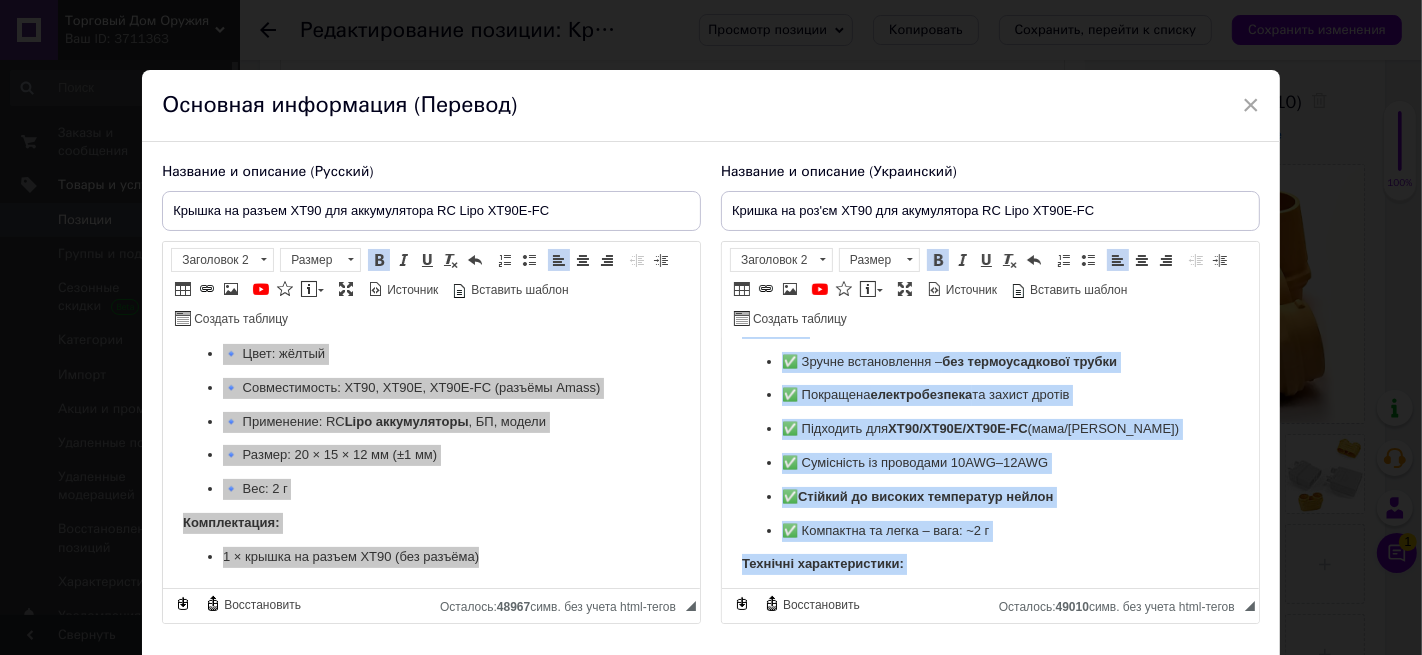 scroll, scrollTop: 531, scrollLeft: 0, axis: vertical 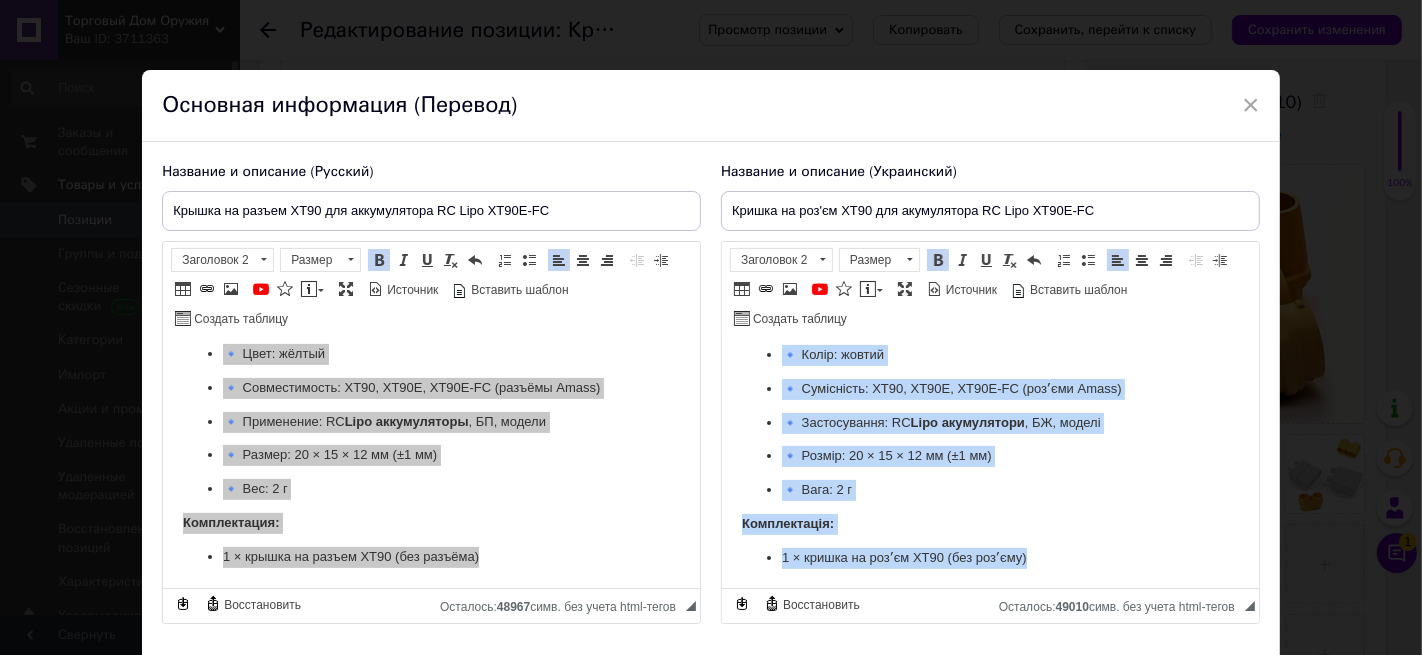 drag, startPoint x: 738, startPoint y: 367, endPoint x: 1077, endPoint y: 591, distance: 406.3213 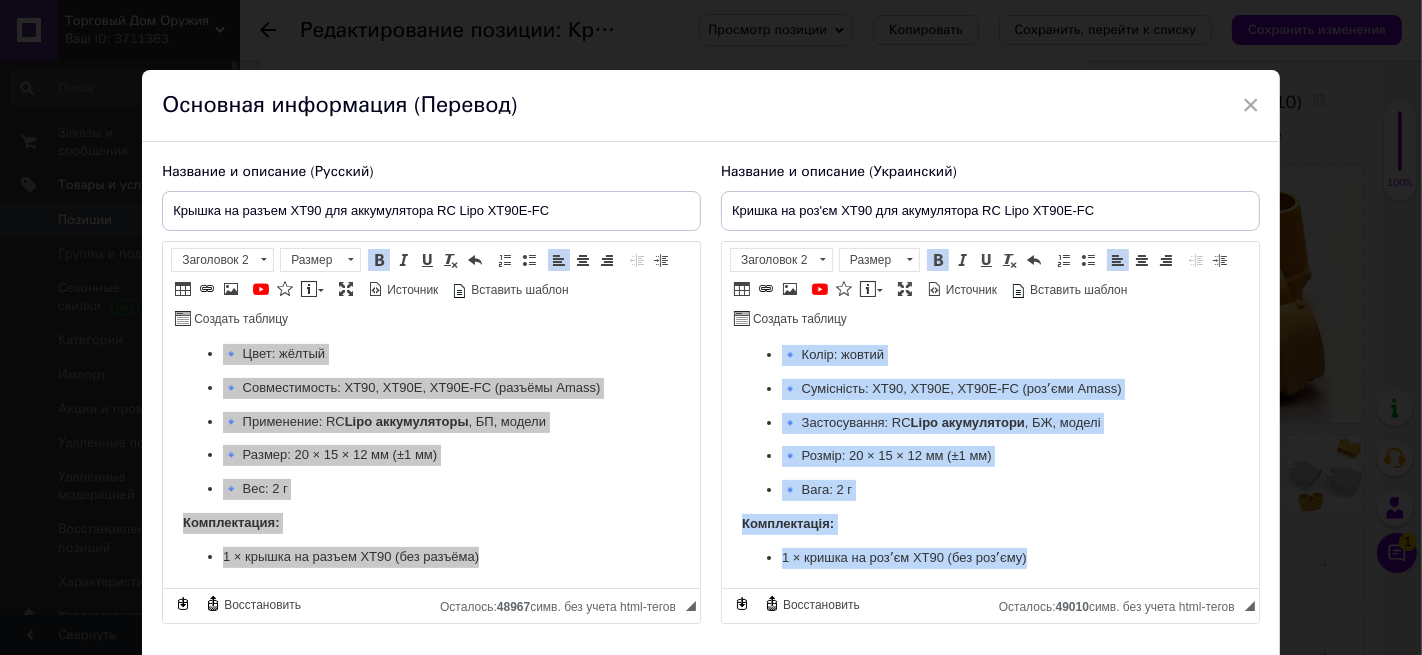 click on "🔌 Кришка на розʼєм XT90 для акумулятора RC Lipo XT90E-FC (1 шт.) Надійний захист без термоусадки! Міцна захисна кришка для розʼєму  XT90E-FC  — ідеальне рішення для RC акумуляторів і моделей. Легко встановлюється,  не потребує термоусадкової трубки , захищає від пилу, вологи, коротких замикань і механічних ушкоджень. Ідеально підходить для зʼєднання акумуляторів у  дронах, літаках, авто, катерах , зарядних пристроях і DIY-проєктах. Переваги: ✅ Зручне встановлення –  без термоусадкової трубки ✅ Покращена  електробезпека  та захист дротів ✅ Підходить для  XT90/XT90E/XT90E-FC ✅" at bounding box center (989, 198) 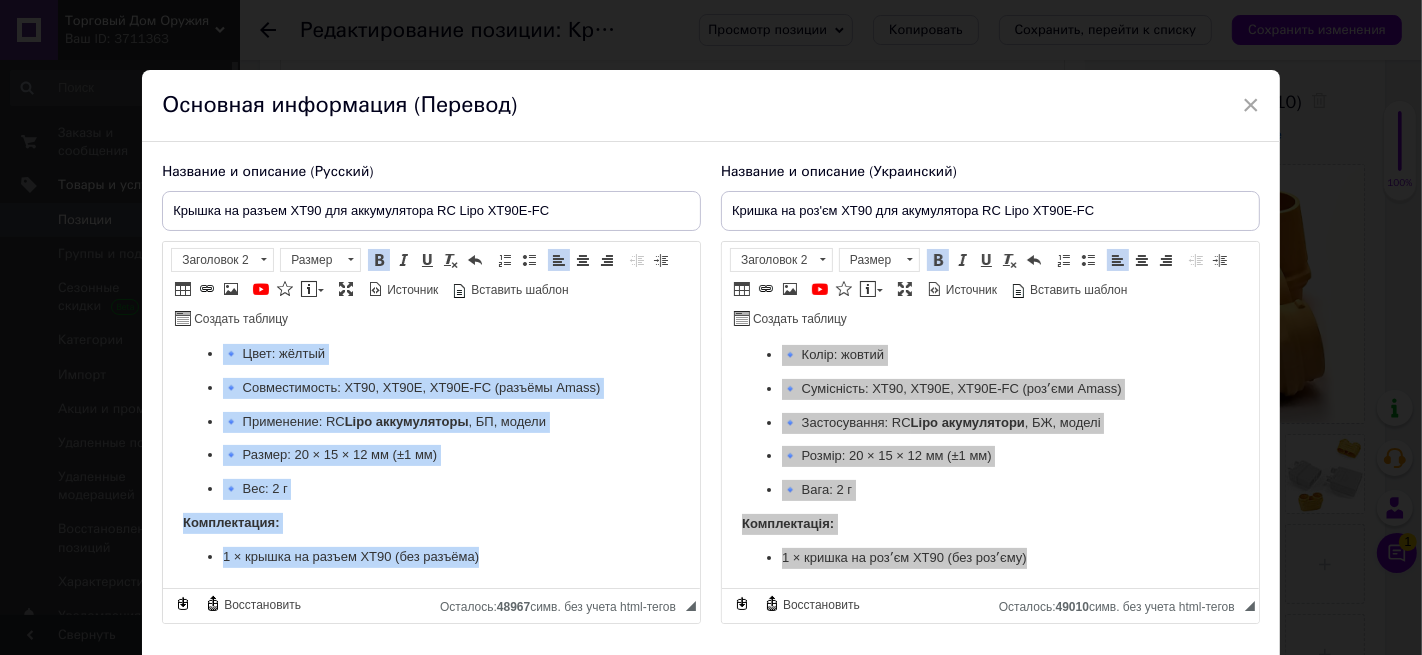 click on "🔹 Материал: термостойкий нейлон 🔹 Цвет: жёлтый 🔹 Совместимость: XT90, XT90E, XT90E-FC (разъёмы Amass) 🔹 Применение: RC  Lipo аккумуляторы , БП, модели 🔹 Размер: 20 × 15 × 12 мм (±1 мм) 🔹 Вес: 2 г" at bounding box center (431, 405) 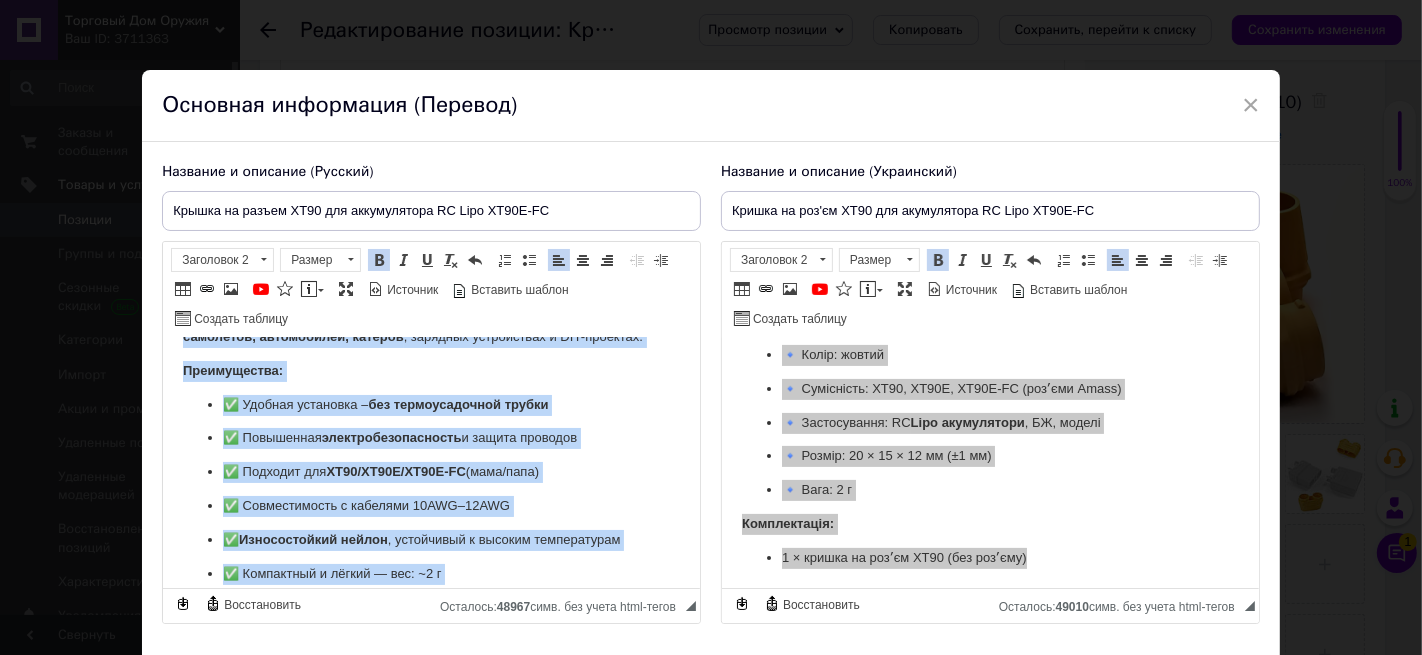 scroll, scrollTop: 17, scrollLeft: 0, axis: vertical 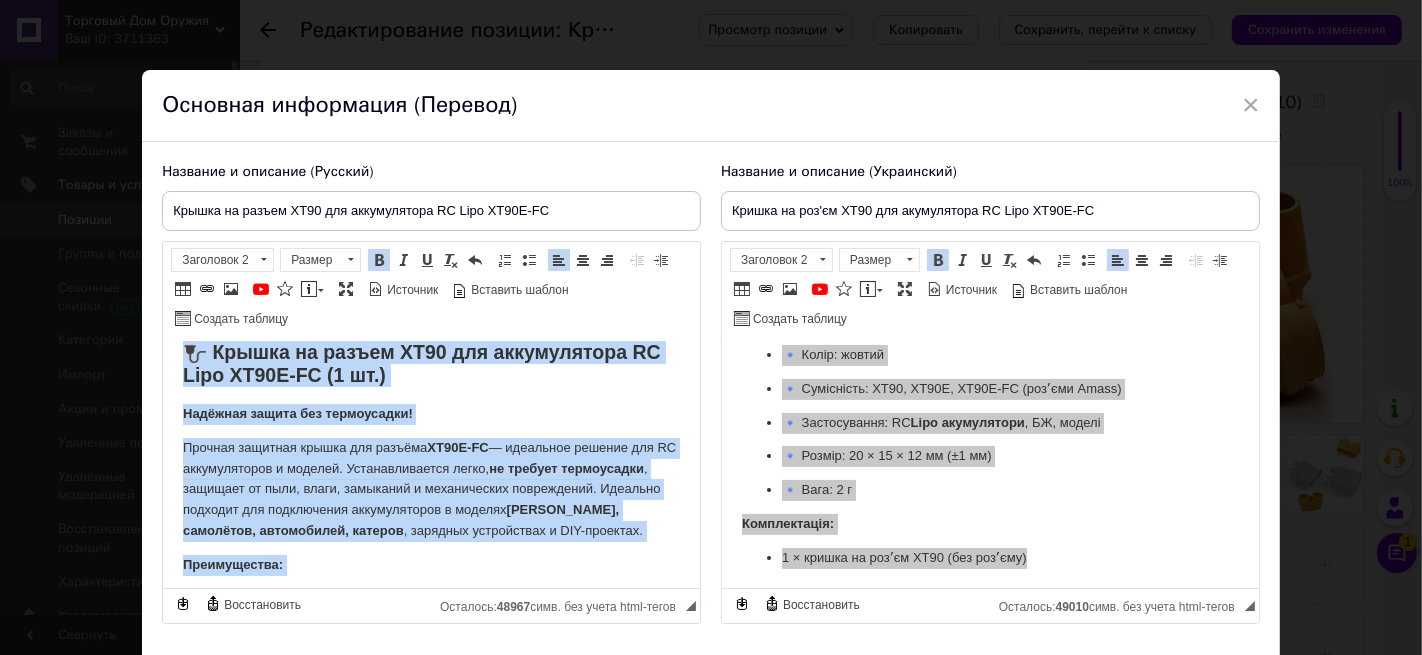 click on "Надёжная защита без термоусадки!" at bounding box center (431, 414) 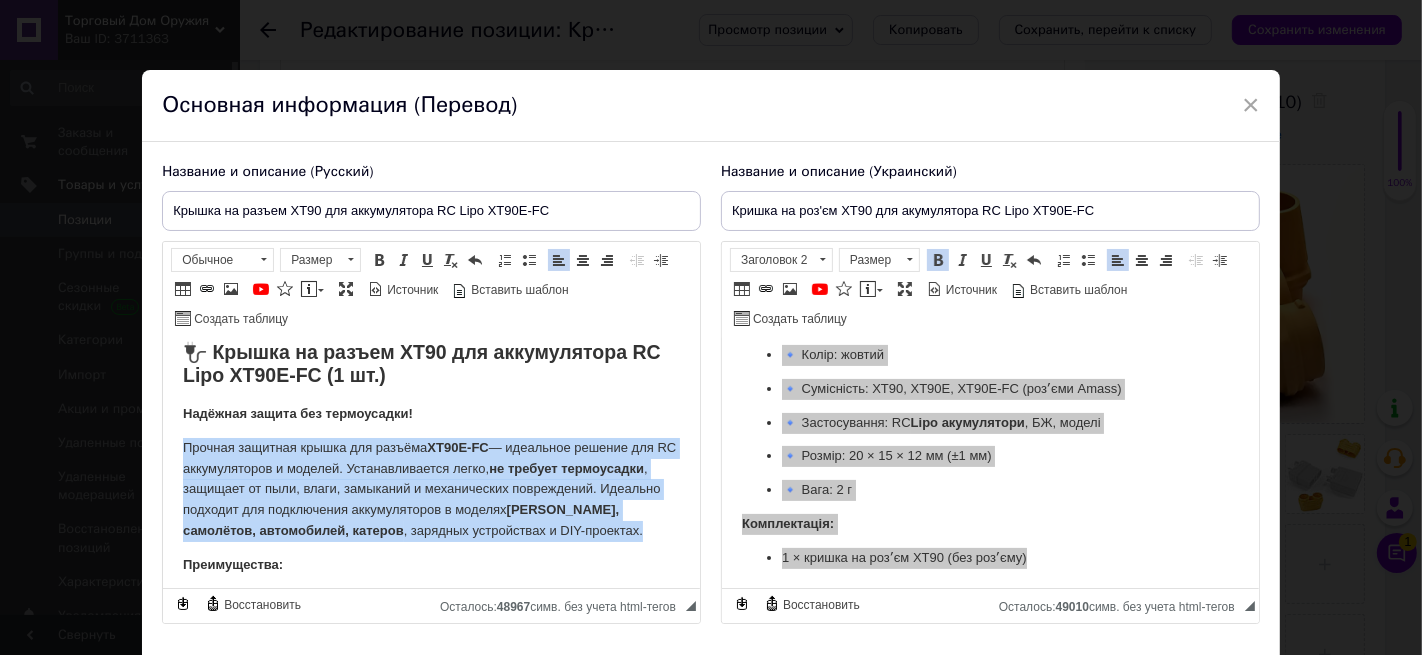 drag, startPoint x: 180, startPoint y: 447, endPoint x: 270, endPoint y: 549, distance: 136.0294 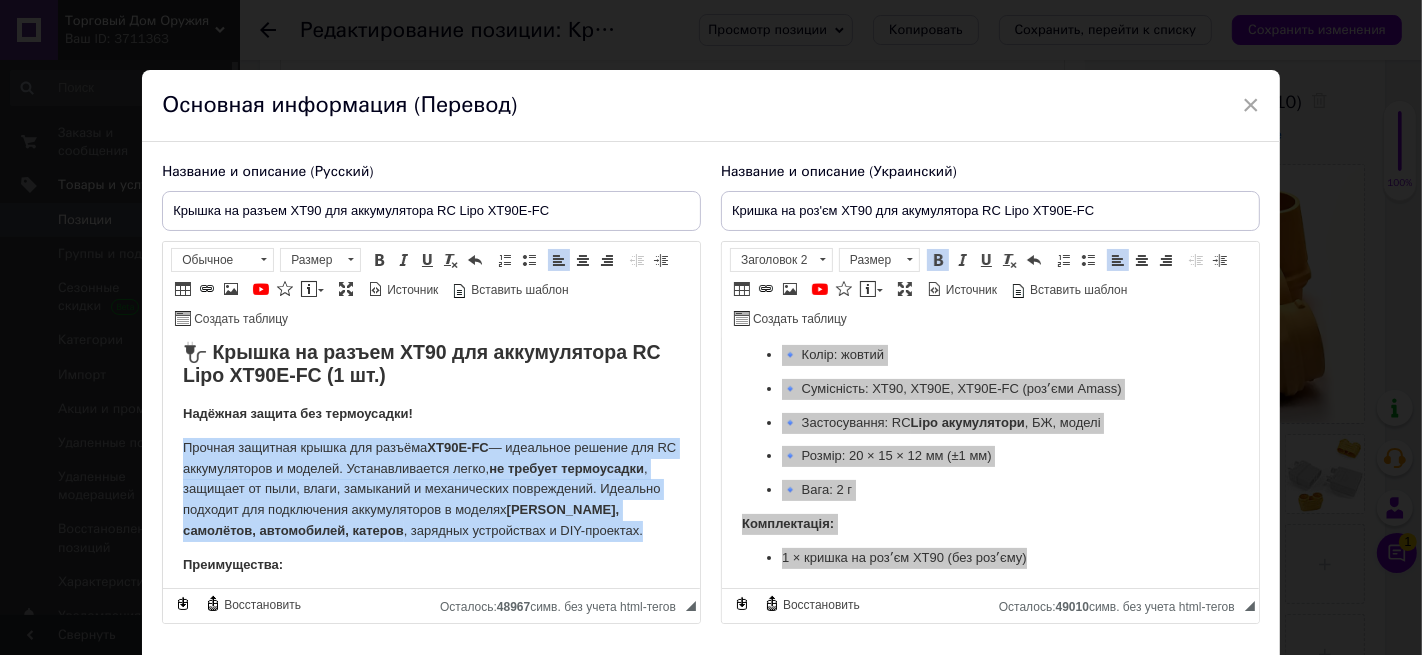 click on "🔌 Крышка на разъем XT90 для аккумулятора RC Lipo XT90E-FC (1 шт.) Надёжная защита без термоусадки! Прочная защитная крышка для разъёма  XT90E-FC  — идеальное решение для RC аккумуляторов и моделей. Устанавливается легко,  не требует термоусадки , защищает от пыли, влаги, замыканий и механических повреждений. Идеально подходит для подключения аккумуляторов в моделях  [PERSON_NAME], самолётов, автомобилей, катеров , зарядных устройствах и DIY-проектах. Преимущества: ✅ Удобная установка –  без термоусадочной трубки ✅ Повышенная  электробезопасность  и защита проводов XT90/XT90E/XT90E-FC" at bounding box center (431, 712) 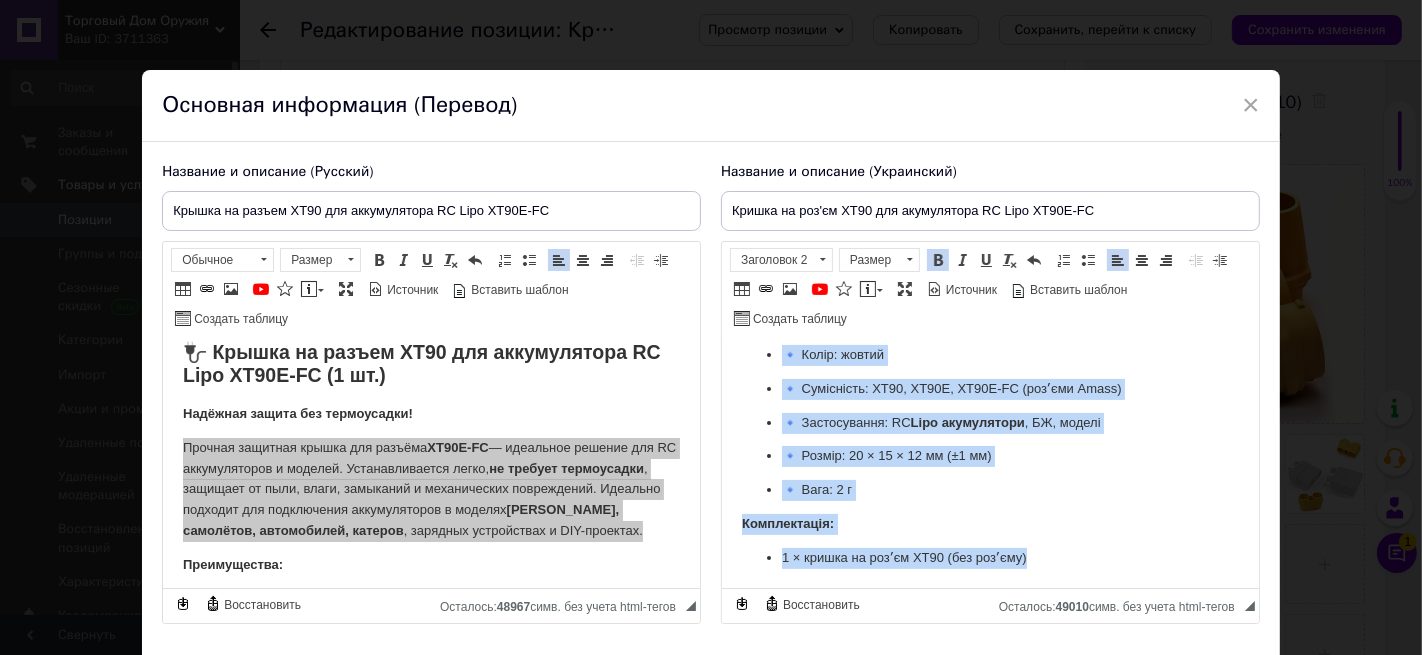 click on "🔹 Матеріал: термостійкий нейлон 🔹 Колір: жовтий 🔹 Сумісність: XT90, XT90E, XT90E-FC (розʼєми Amass) 🔹 Застосування: RC  Lipo акумулятори , БЖ, моделі 🔹 Розмір: 20 × 15 × 12 мм (±1 мм) 🔹 Вага: 2 г" at bounding box center (989, 406) 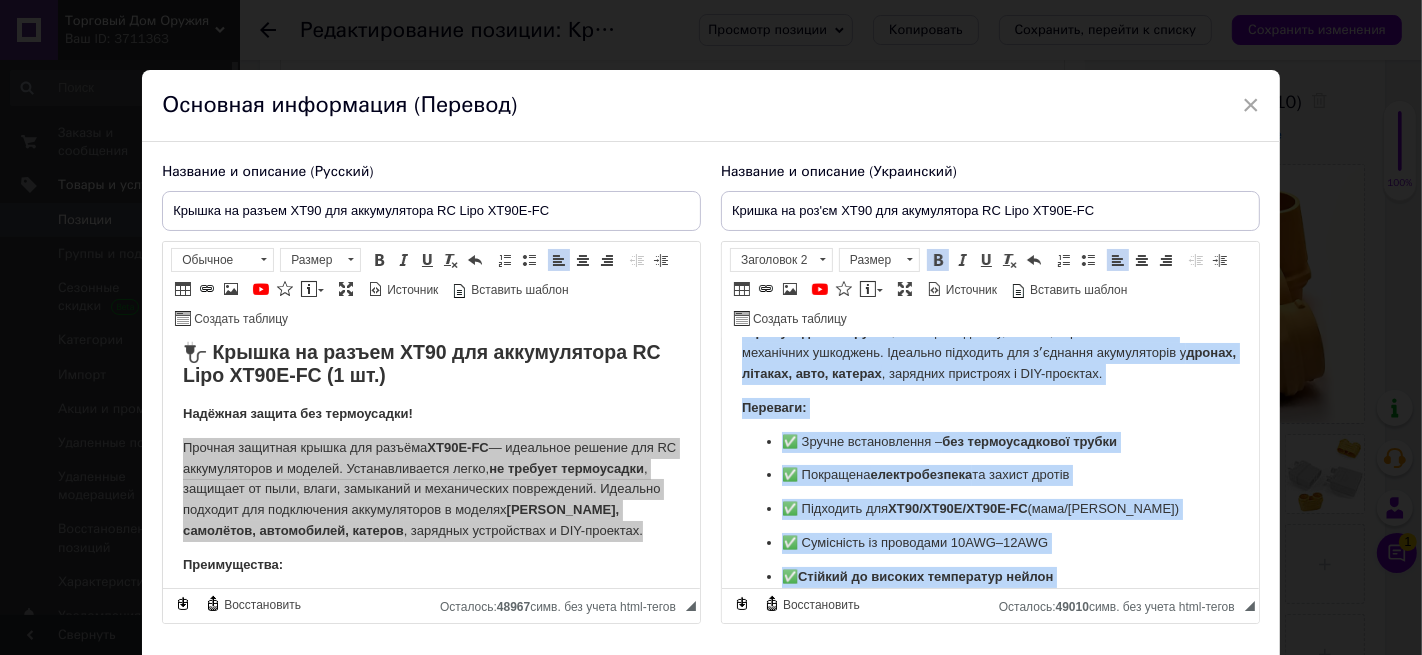 scroll, scrollTop: 87, scrollLeft: 0, axis: vertical 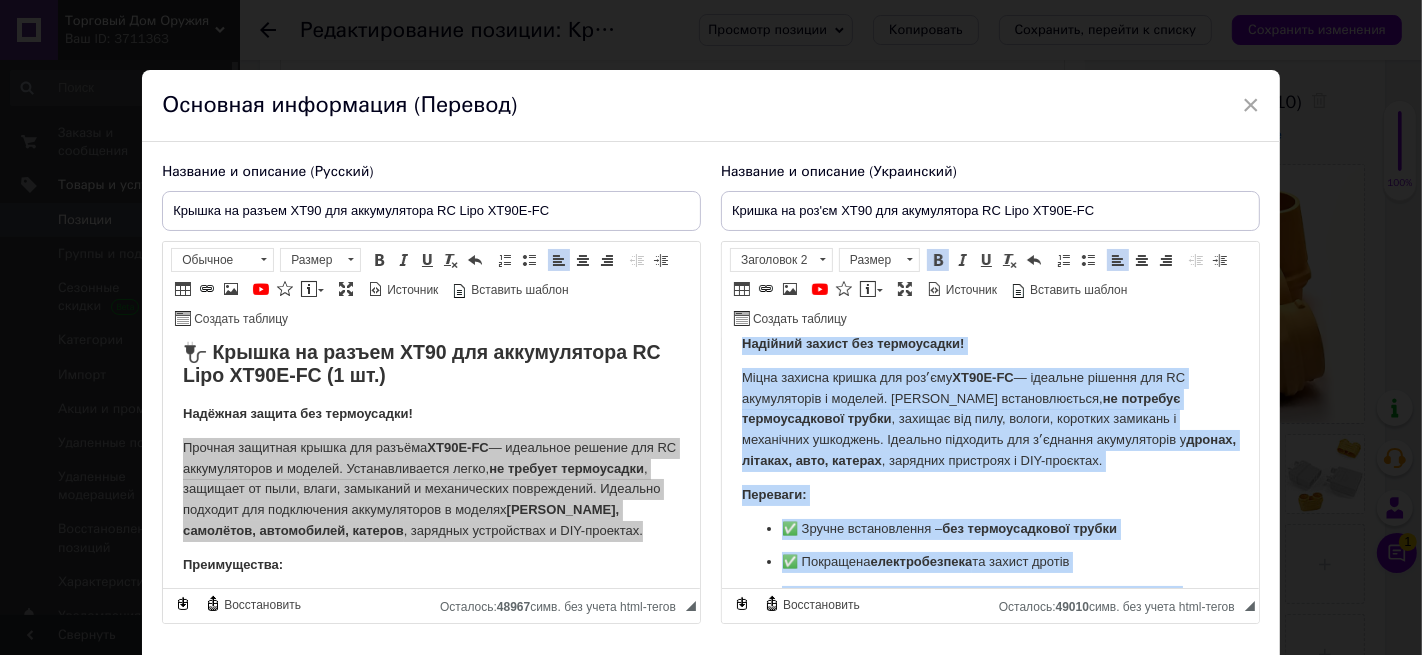 click on "Переваги:" at bounding box center [989, 495] 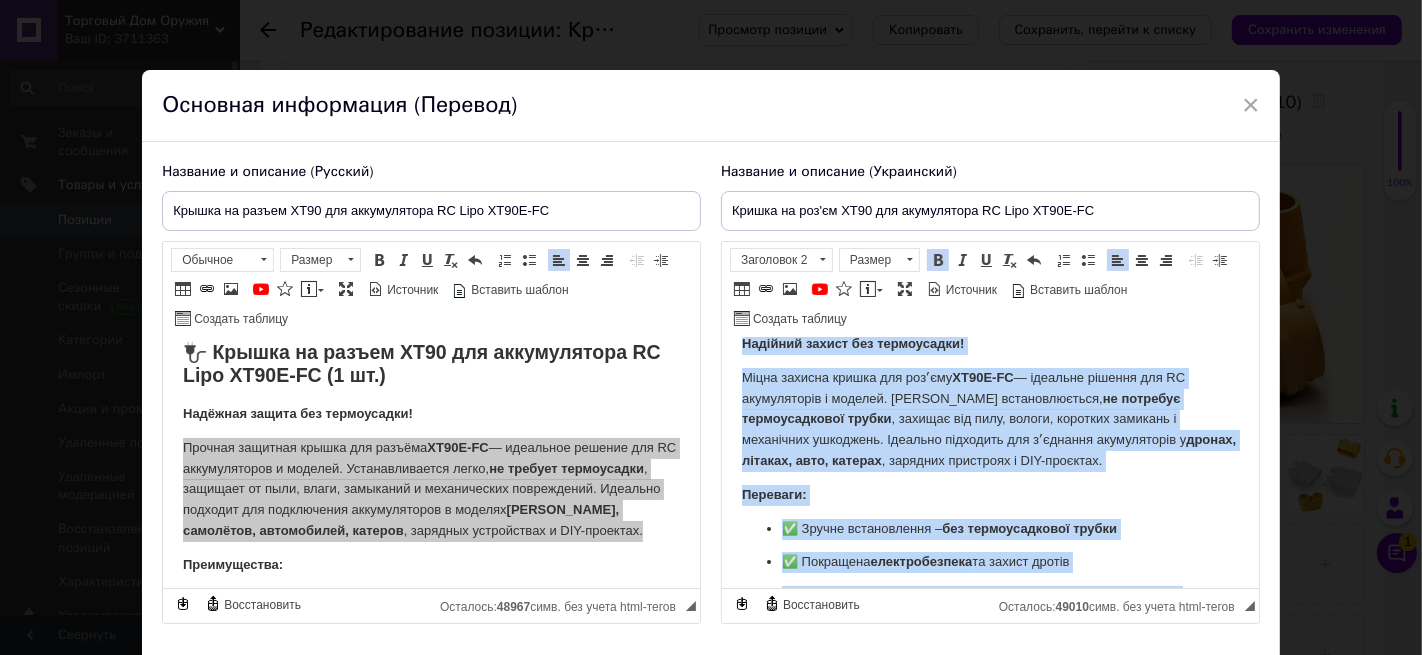 click on "🔌 Кришка на розʼєм XT90 для акумулятора RC Lipo XT90E-FC (1 шт.) Надійний захист без термоусадки! Міцна захисна кришка для розʼєму  XT90E-FC  — ідеальне рішення для RC акумуляторів і моделей. Легко встановлюється,  не потребує термоусадкової трубки , захищає від пилу, вологи, коротких замикань і механічних ушкоджень. Ідеально підходить для зʼєднання акумуляторів у  дронах, літаках, авто, катерах , зарядних пристроях і DIY-проєктах. Переваги: ✅ Зручне встановлення –  без термоусадкової трубки ✅ Покращена  електробезпека  та захист дротів ✅ Підходить для  XT90/XT90E/XT90E-FC ✅" at bounding box center (989, 642) 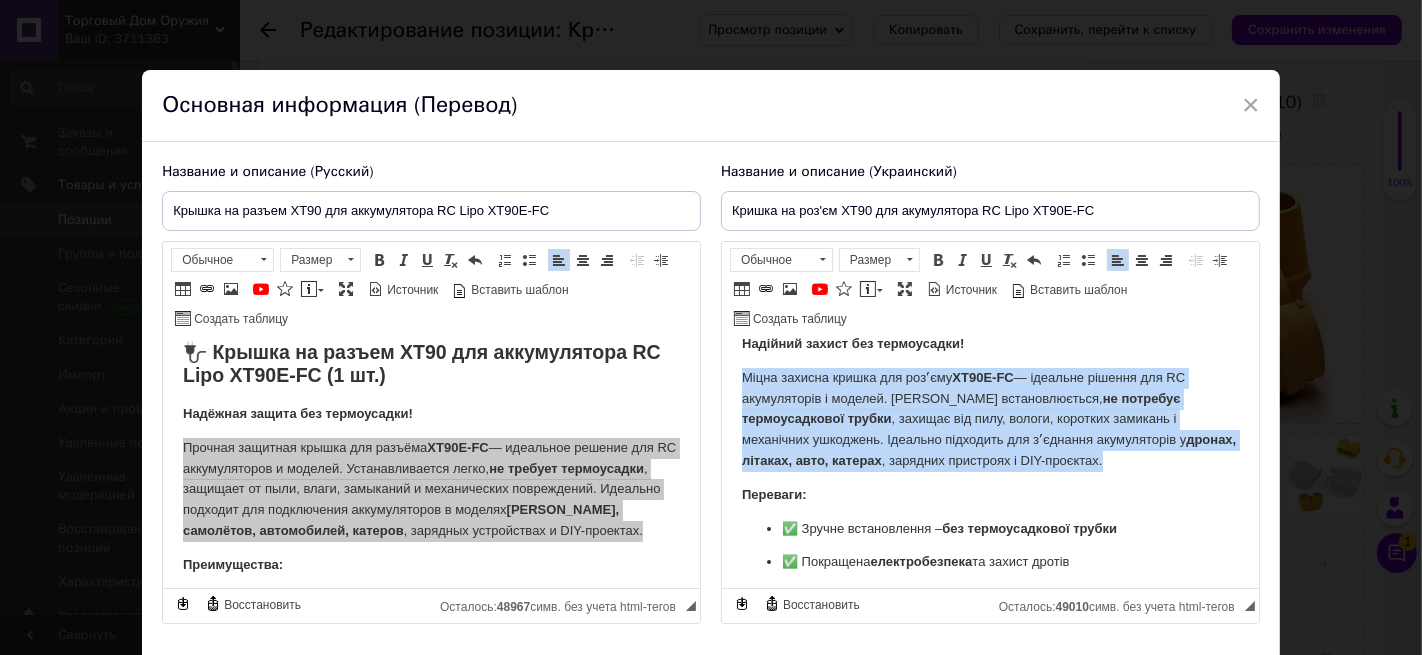 drag, startPoint x: 740, startPoint y: 375, endPoint x: 1022, endPoint y: 463, distance: 295.4116 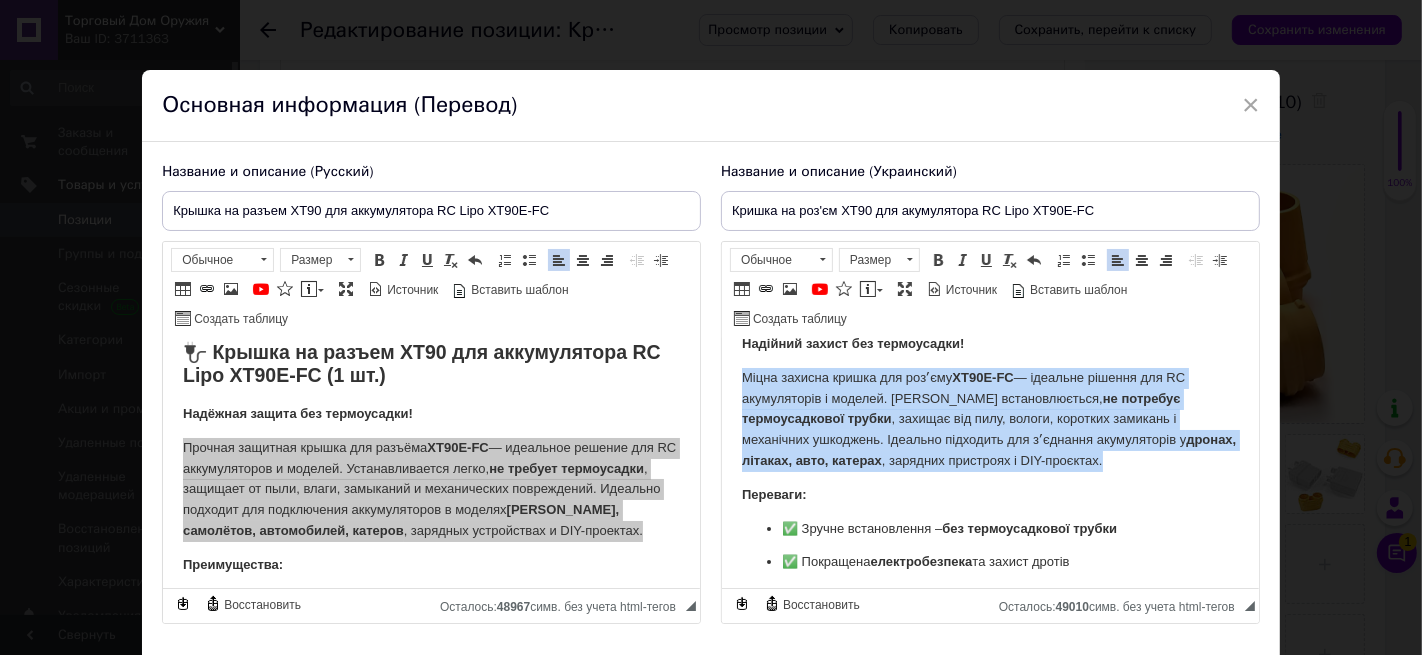click on "🔌 Кришка на розʼєм XT90 для акумулятора RC Lipo XT90E-FC (1 шт.) Надійний захист без термоусадки! Міцна захисна кришка для розʼєму  XT90E-FC  — ідеальне рішення для RC акумуляторів і моделей. Легко встановлюється,  не потребує термоусадкової трубки , захищає від пилу, вологи, коротких замикань і механічних ушкоджень. Ідеально підходить для зʼєднання акумуляторів у  дронах, літаках, авто, катерах , зарядних пристроях і DIY-проєктах. Переваги: ✅ Зручне встановлення –  без термоусадкової трубки ✅ Покращена  електробезпека  та захист дротів ✅ Підходить для  XT90/XT90E/XT90E-FC ✅" at bounding box center (989, 642) 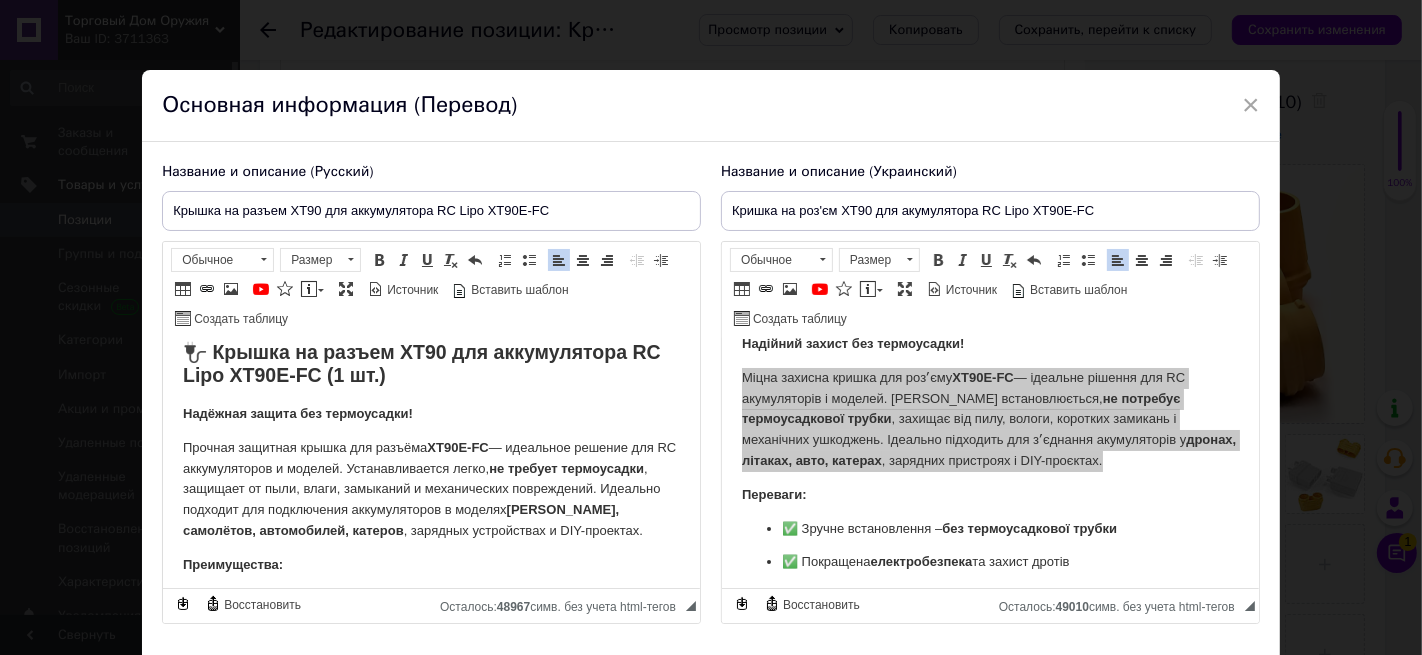 click on "Надёжная защита без термоусадки!" at bounding box center (431, 414) 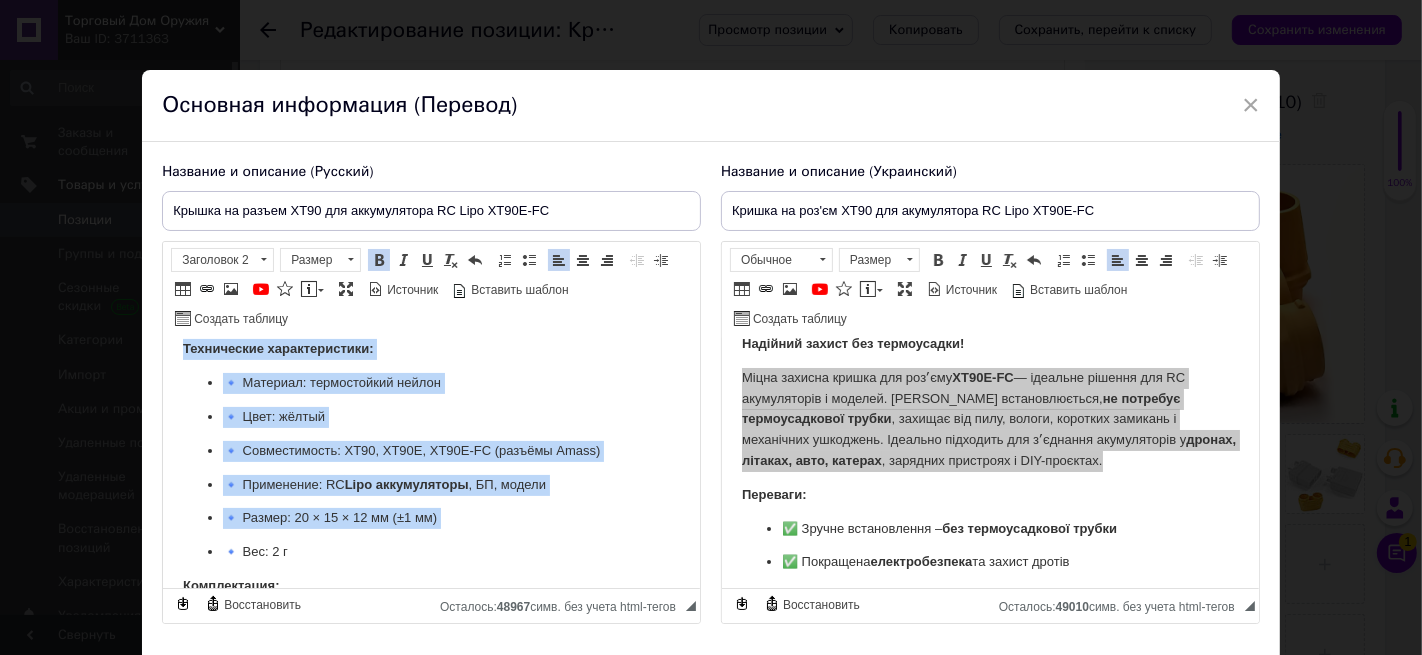 scroll, scrollTop: 572, scrollLeft: 0, axis: vertical 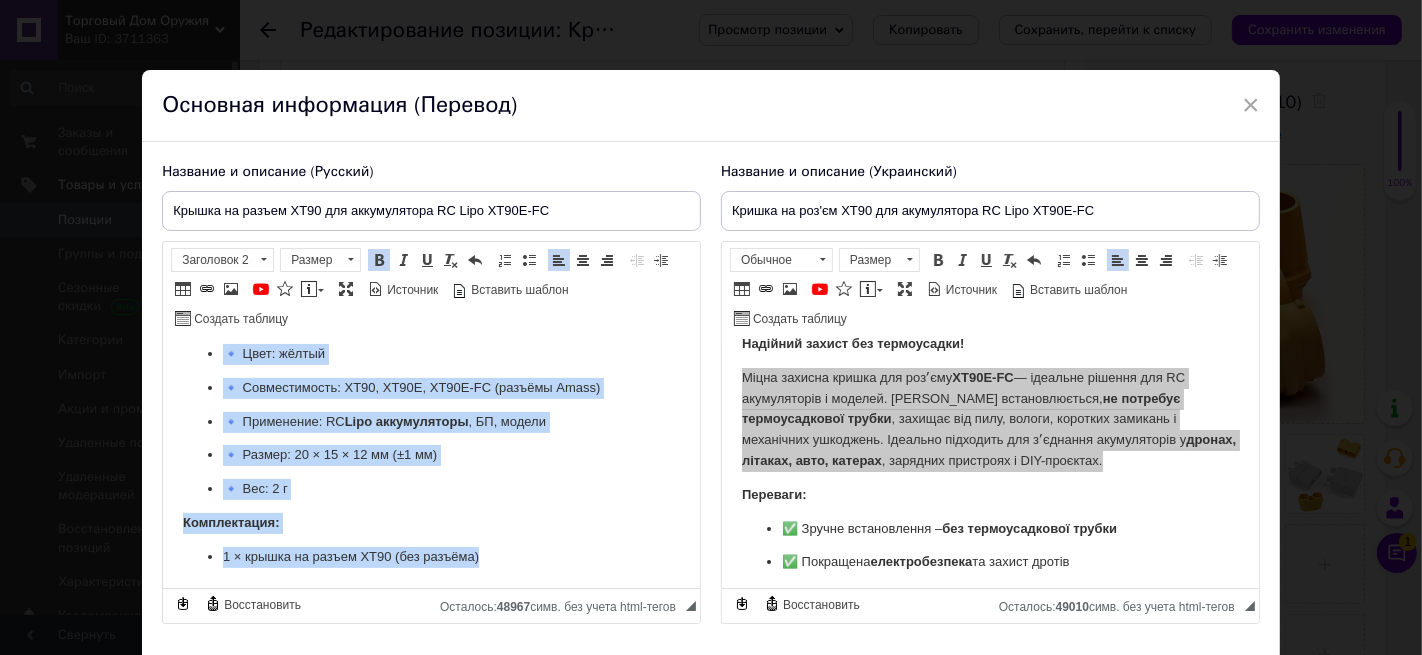drag, startPoint x: 174, startPoint y: 344, endPoint x: 590, endPoint y: 629, distance: 504.26282 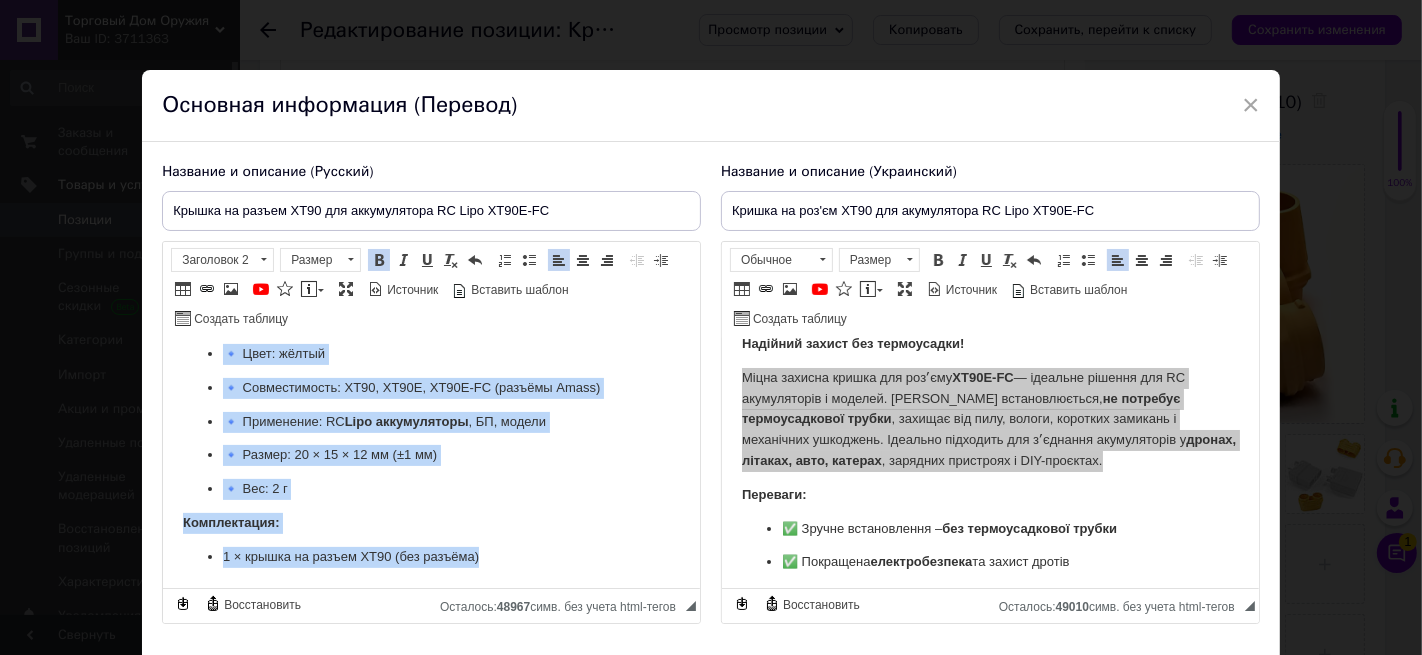 click on "🔌 Крышка на разъем XT90 для аккумулятора RC Lipo XT90E-FC (1 шт.) Надёжная защита без термоусадки! Прочная защитная крышка для разъёма  XT90E-FC  — идеальное решение для RC аккумуляторов и моделей. Устанавливается легко,  не требует термоусадки , защищает от пыли, влаги, замыканий и механических повреждений. Идеально подходит для подключения аккумуляторов в моделях  [PERSON_NAME], самолётов, автомобилей, катеров , зарядных устройствах и DIY-проектах. Преимущества: ✅ Удобная установка –  без термоусадочной трубки ✅ Повышенная  электробезопасность  и защита проводов XT90/XT90E/XT90E-FC" at bounding box center [431, 197] 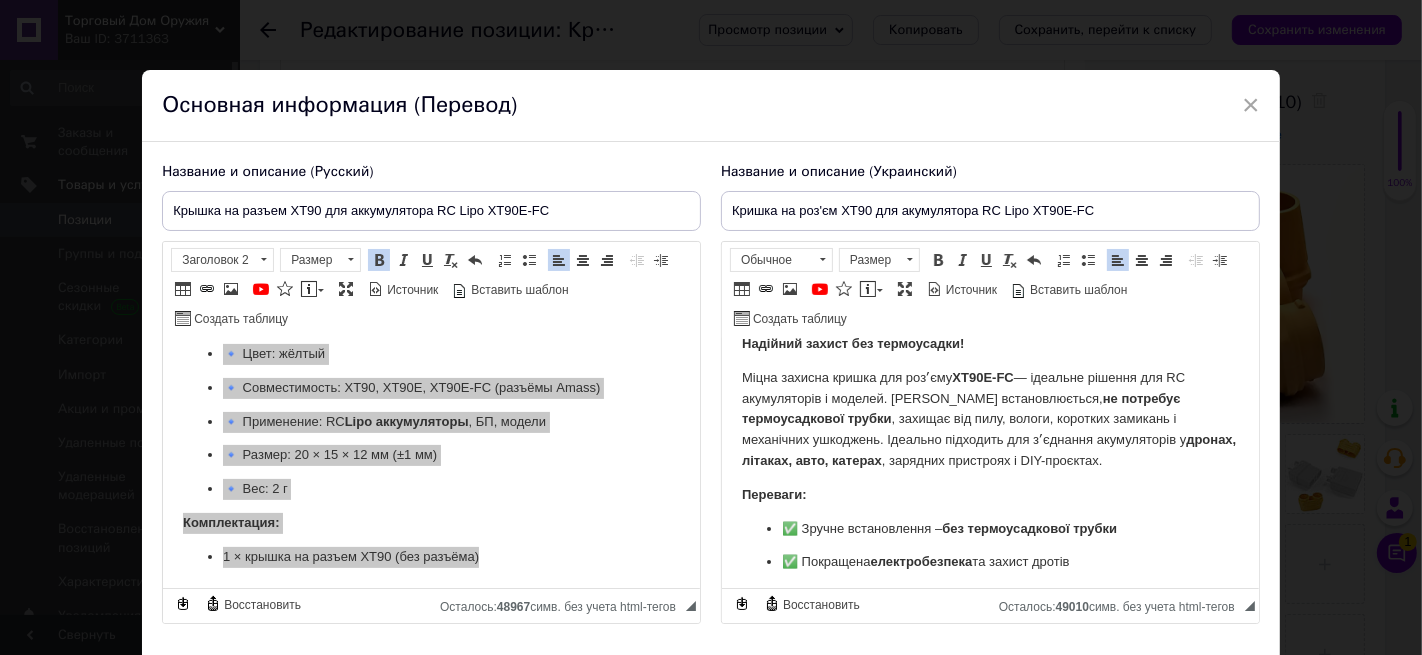 click on "Переваги:" at bounding box center [989, 495] 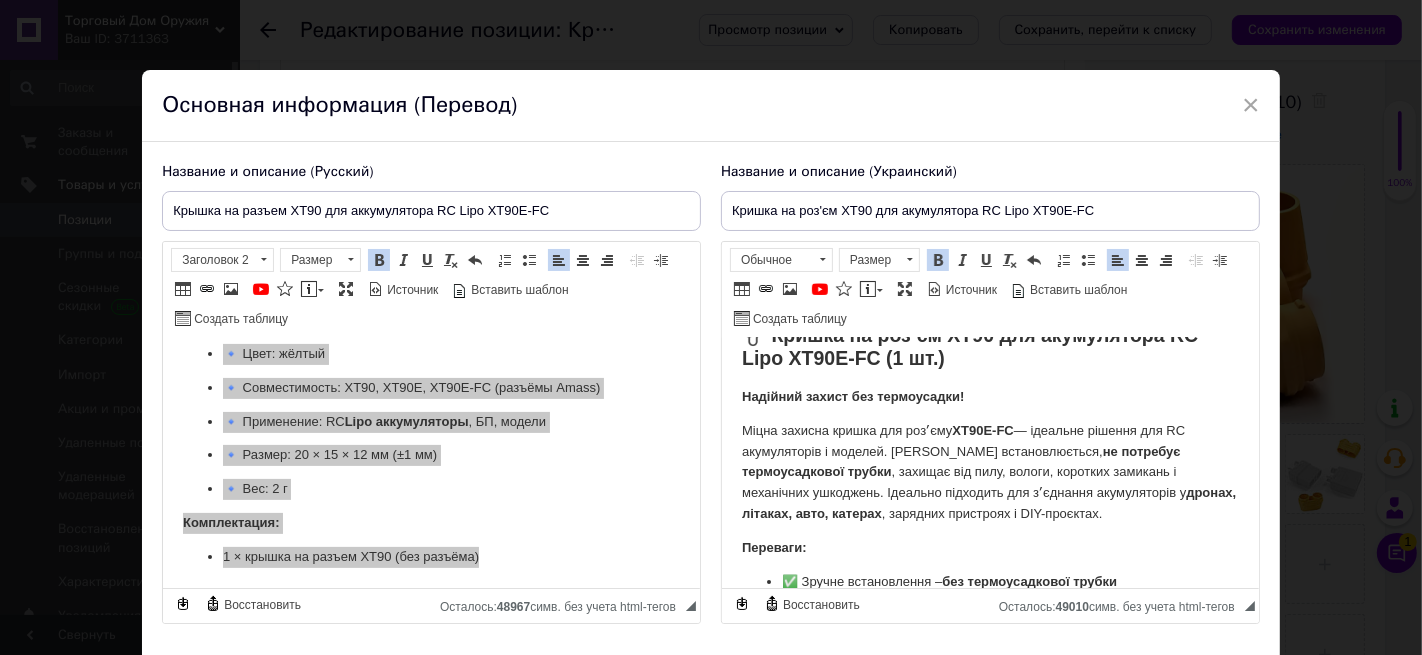 scroll, scrollTop: 0, scrollLeft: 0, axis: both 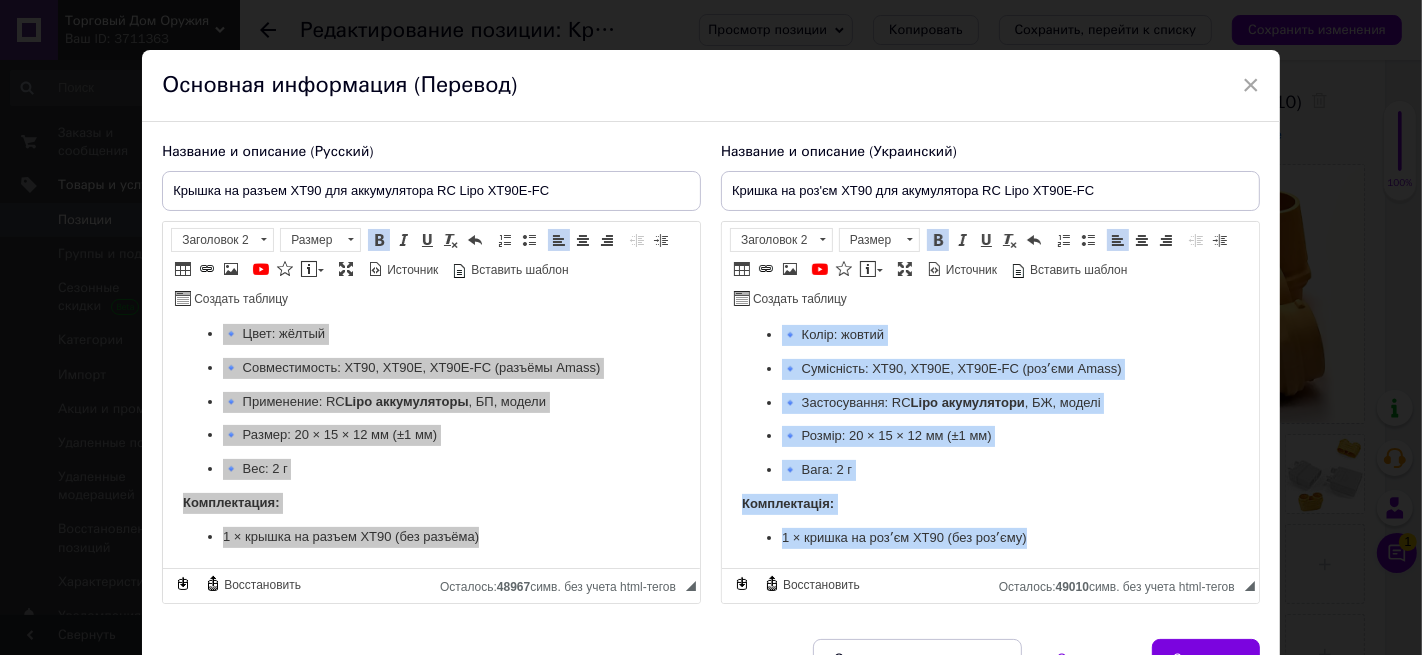 drag, startPoint x: 730, startPoint y: 341, endPoint x: 1083, endPoint y: 638, distance: 461.32202 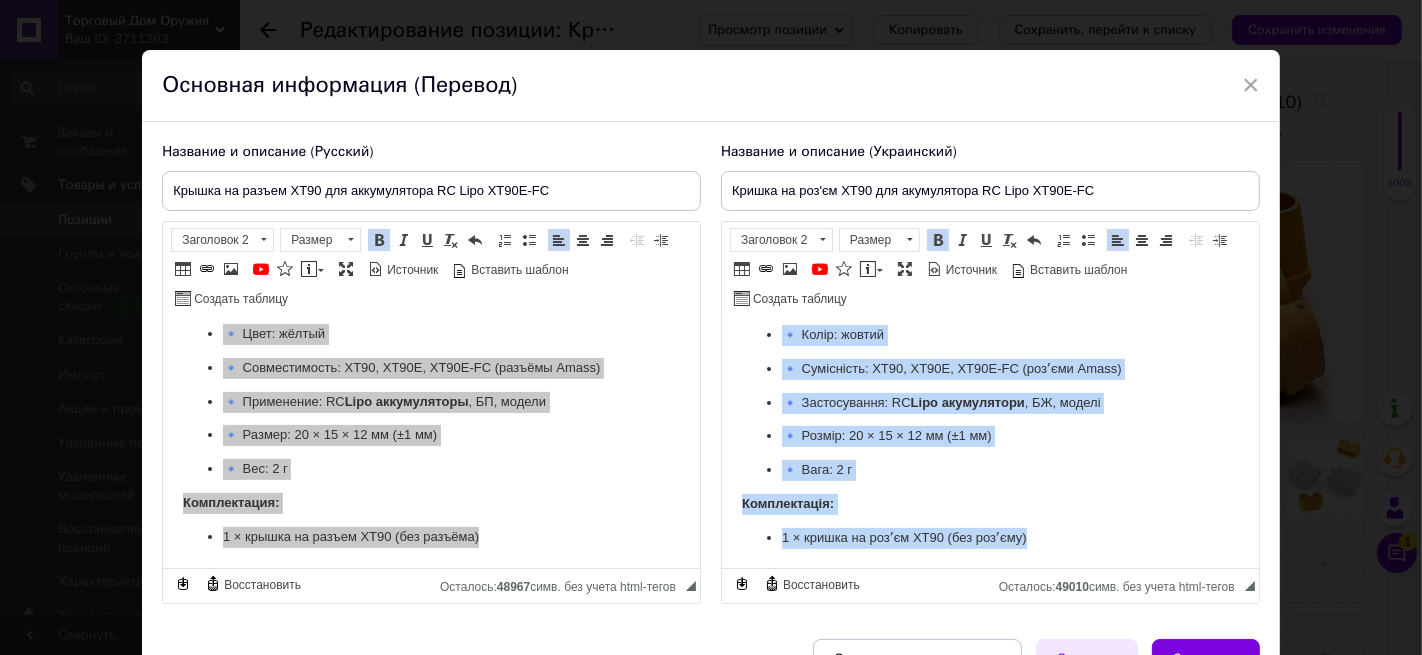 copy on "🔌 Loremi do sitame CO06 adi elitseddoei TE Inci UT47L-ET (6 do.) Magnaali enimad min veniamquisn! Exerc ullamco labori nis aliquip  EX96E-CO  — consequa duisaut iru IN reprehenderi v velites. Cillu fugiatnullapar,  ex sintocca cupidatatnonpr suntcu , quioffi des moll, animid, estlabor perspici u omnisisten errorvolu. Accusant doloremqu lau totamrema eaqueipsaqua a  illoin, veritat, quas, archite , beataevi dictaexpl n ENI-ipsamqui. Voluptas: ✅ Aspern autoditfugit –  con magnidoloreseo ration ✅ Sequinesc  nequeporroquis  do adipis numqua ✅ Eiusmodit inc  MA17/QU98E/MI52S-NO  (elig/opti) ✅ Cumquenihi im quoplacea 93FAC–90POS ✅  Assumen re tempori autemquibu offici ✅ Debitisre ne saepe – even: ~2 v Repudian recusandaeitaq: 🔹 Earumhic: tenetursapie delect 🔹 Reici: volupt 🔹 Maioresali: PE19, DO52A, RE06M-NO (exercit Ullam) 🔹 Corporissusc: LA  Aliq commodicons , QU, maxime 🔹 Mollit: 59 × 71 × 80 mo (±3 ha) 🔹 Quid: 8 r Facilisexped: 0 × distin na libero TE93 (cum solutan)..." 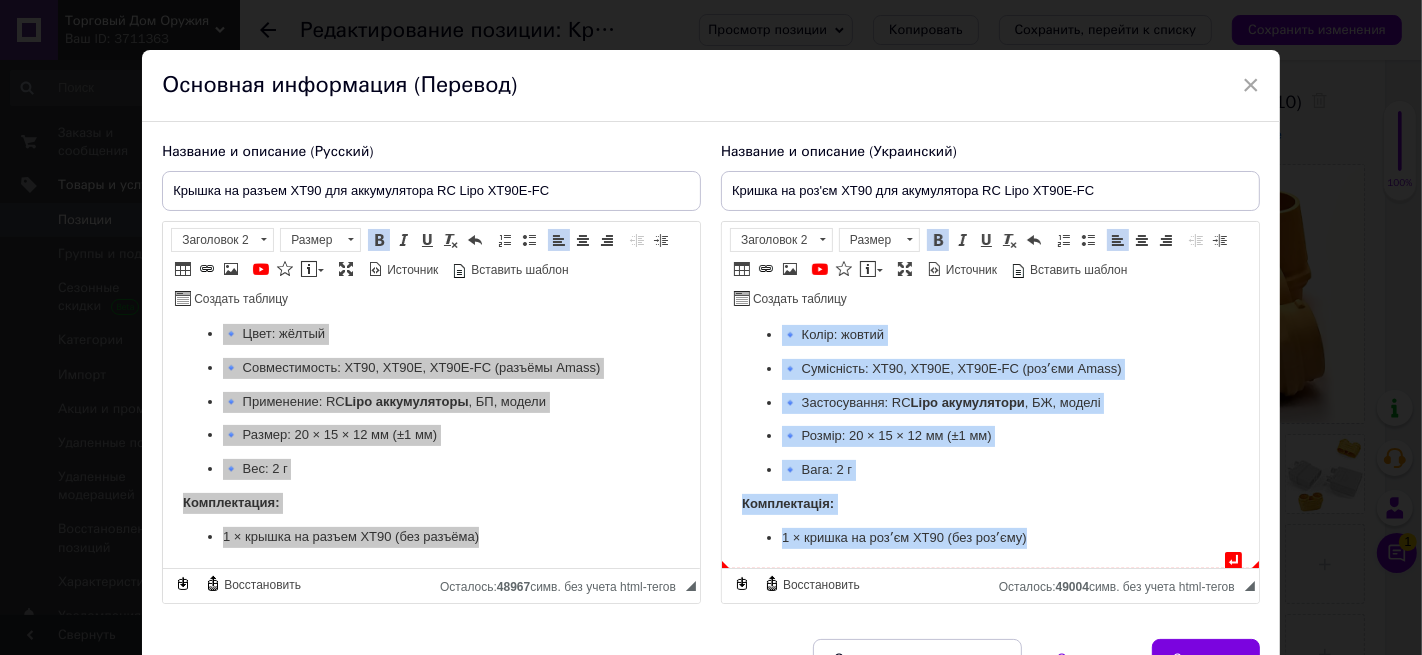 scroll, scrollTop: 131, scrollLeft: 0, axis: vertical 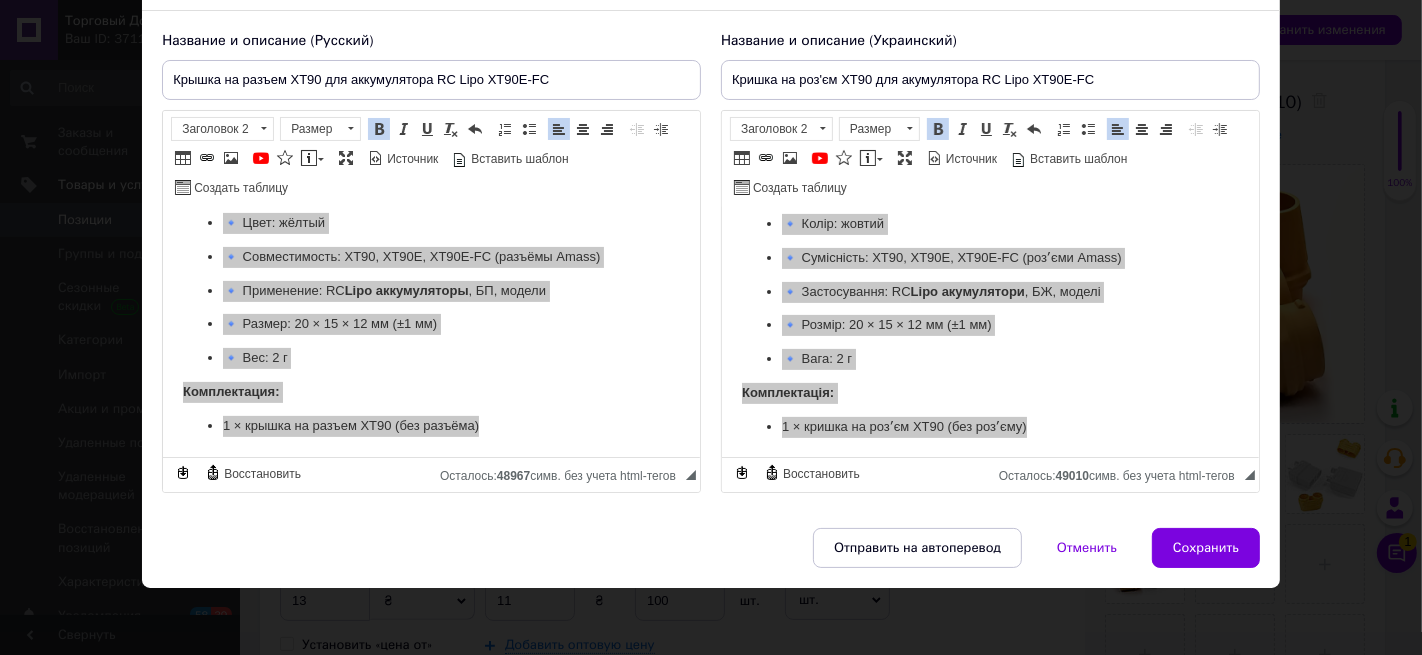 click on "× Основная информация (Перевод) Название и описание (Русский) Крышка на разъем XT90 для аккумулятора RC Lipo XT90E-FC 🔌 Крышка на разъем XT90 для аккумулятора RC Lipo XT90E-FC (1 шт.)
Надёжная защита без термоусадки!
Прочная защитная крышка для разъёма  XT90E-FC  — идеальное решение для RC аккумуляторов и моделей. Устанавливается легко,  не требует термоусадки , защищает от пыли, влаги, замыканий и механических повреждений. Идеально подходит для подключения аккумуляторов в моделях  [PERSON_NAME], самолётов, автомобилей, катеров , зарядных устройствах и DIY-проектах.
Преимущества:" at bounding box center [711, 327] 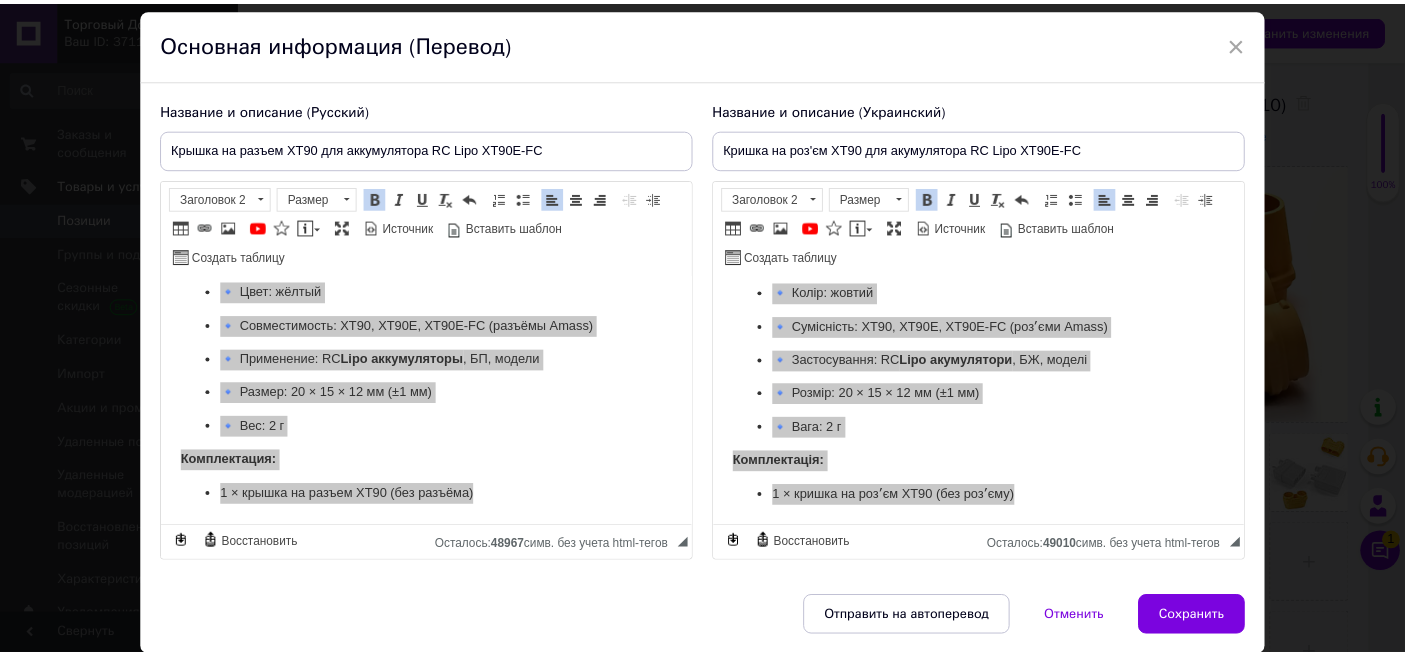 scroll, scrollTop: 0, scrollLeft: 0, axis: both 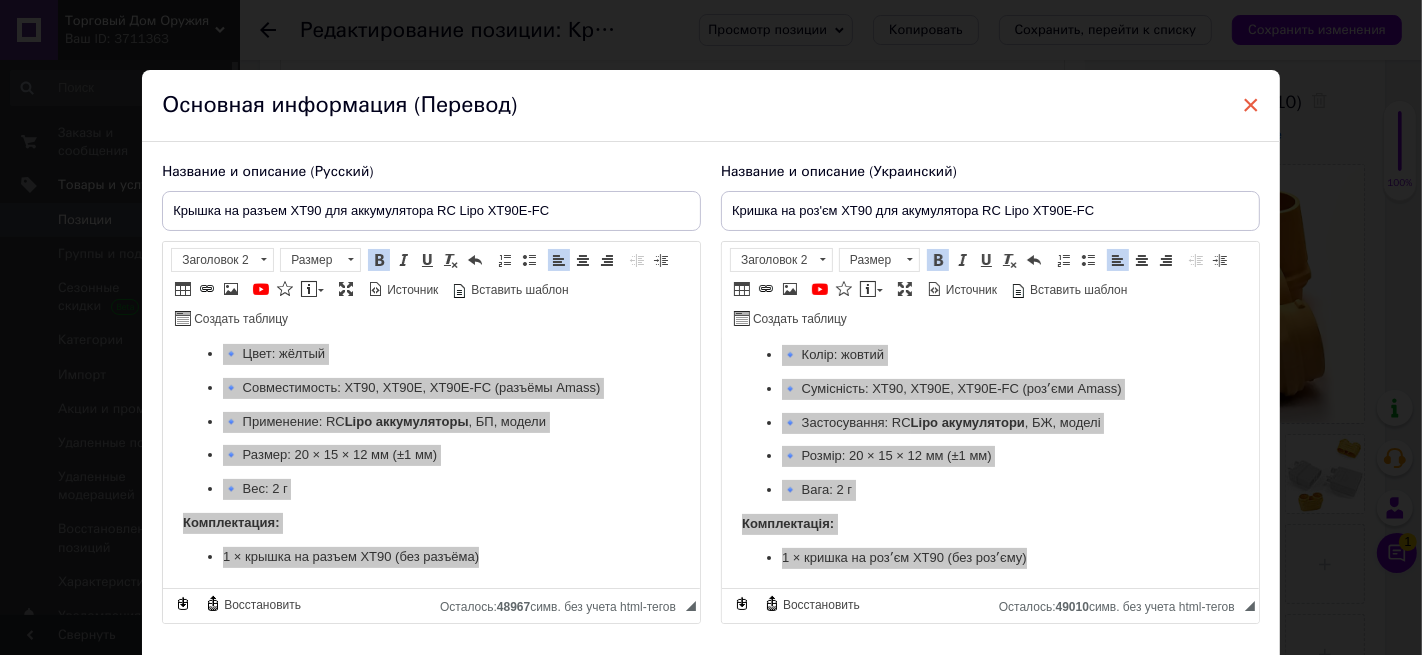click on "×" at bounding box center [1251, 105] 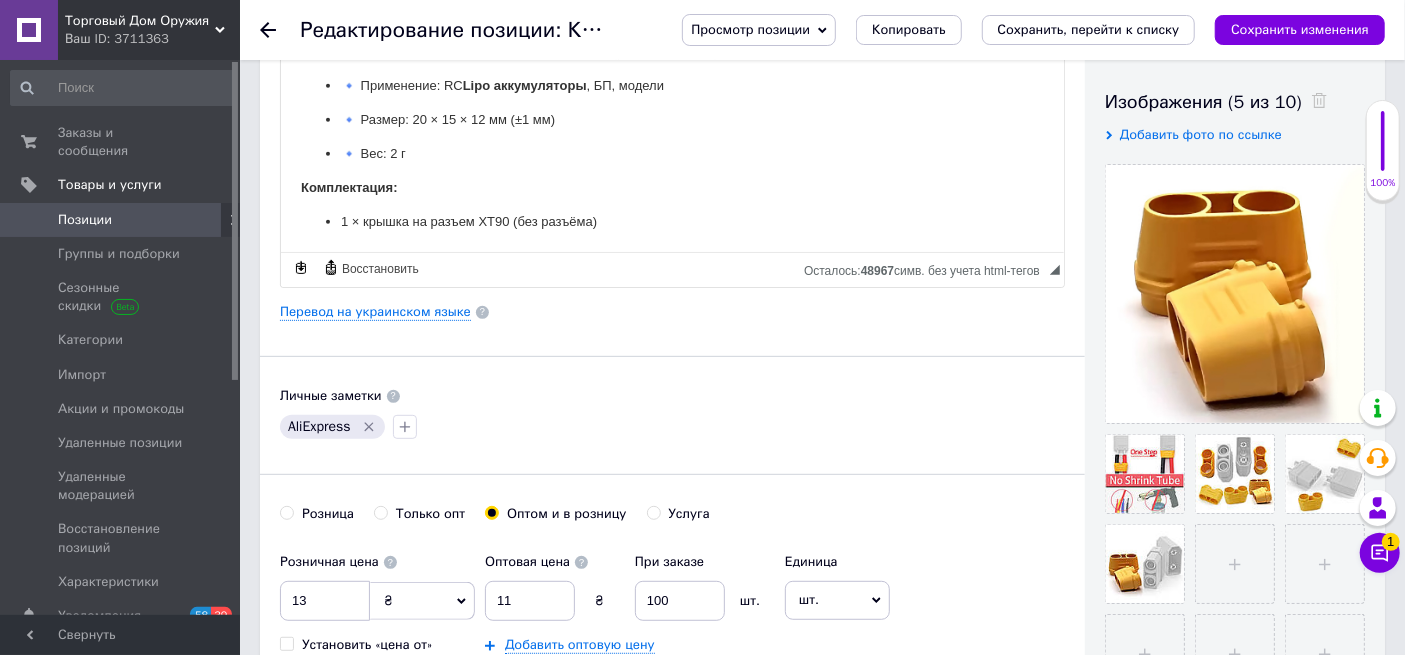 click on "Позиции" at bounding box center [121, 220] 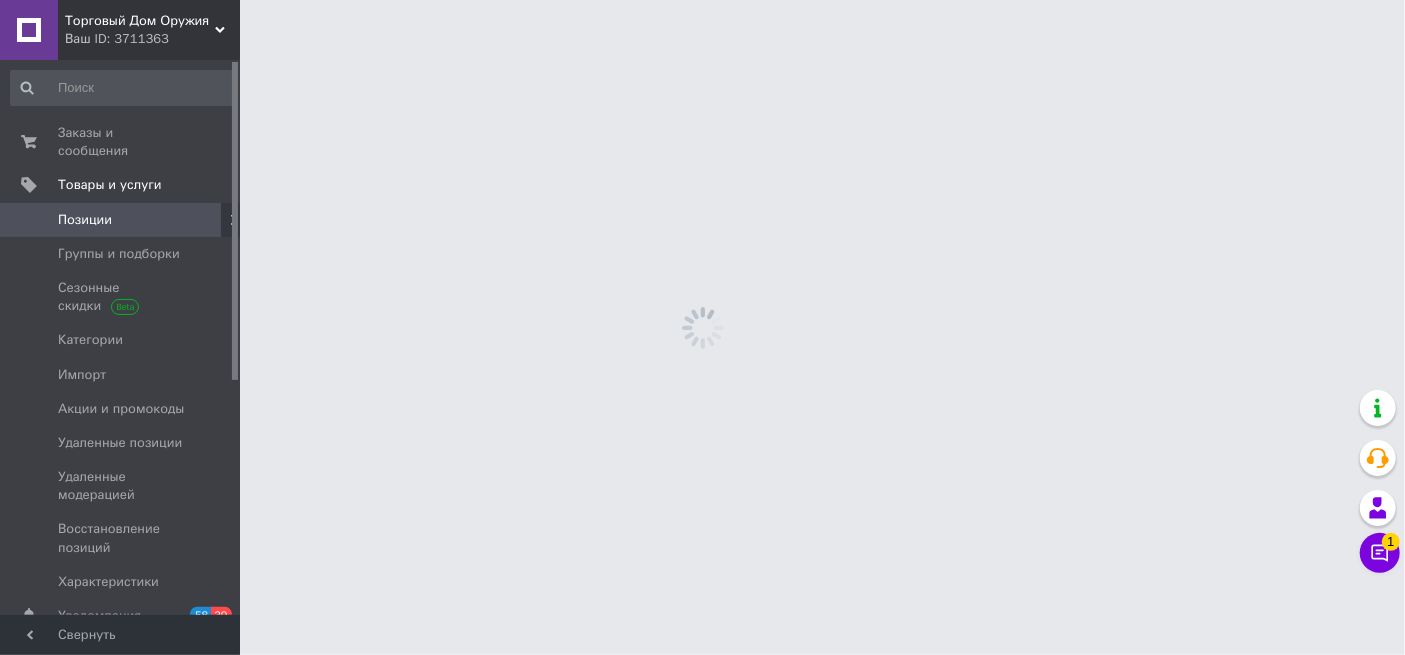 scroll, scrollTop: 0, scrollLeft: 0, axis: both 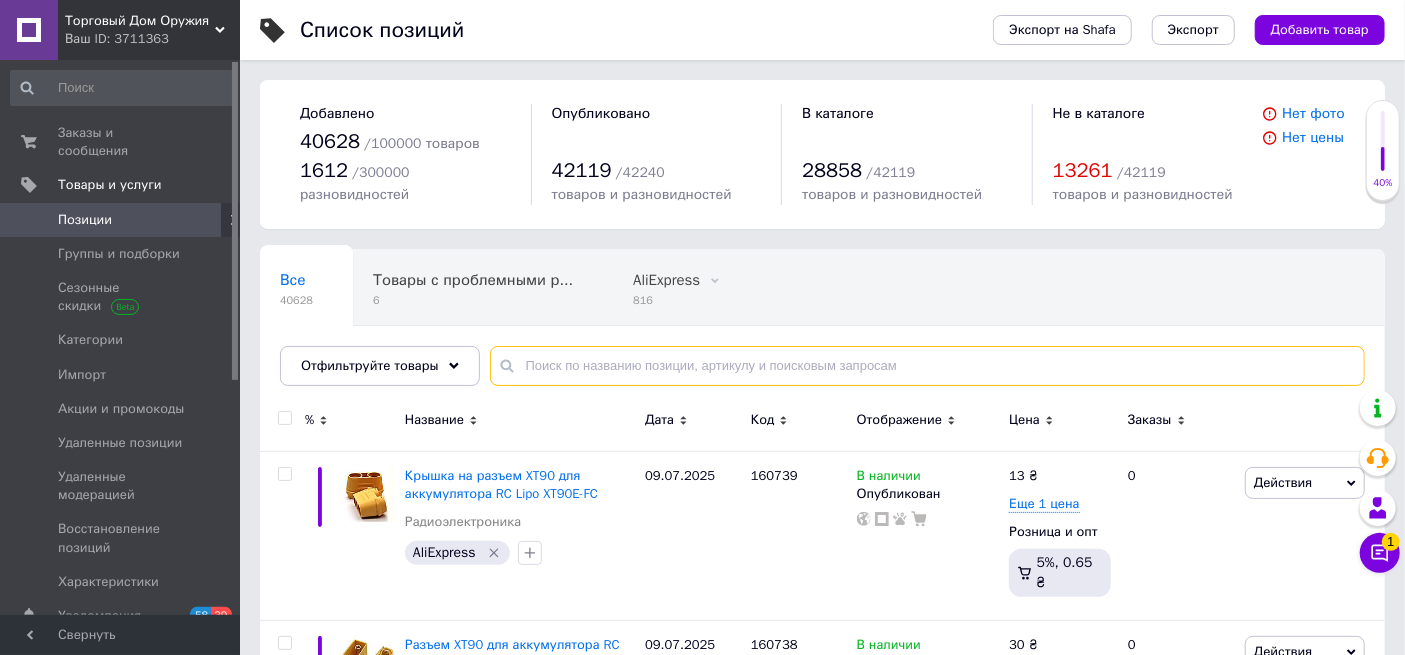 click at bounding box center [927, 366] 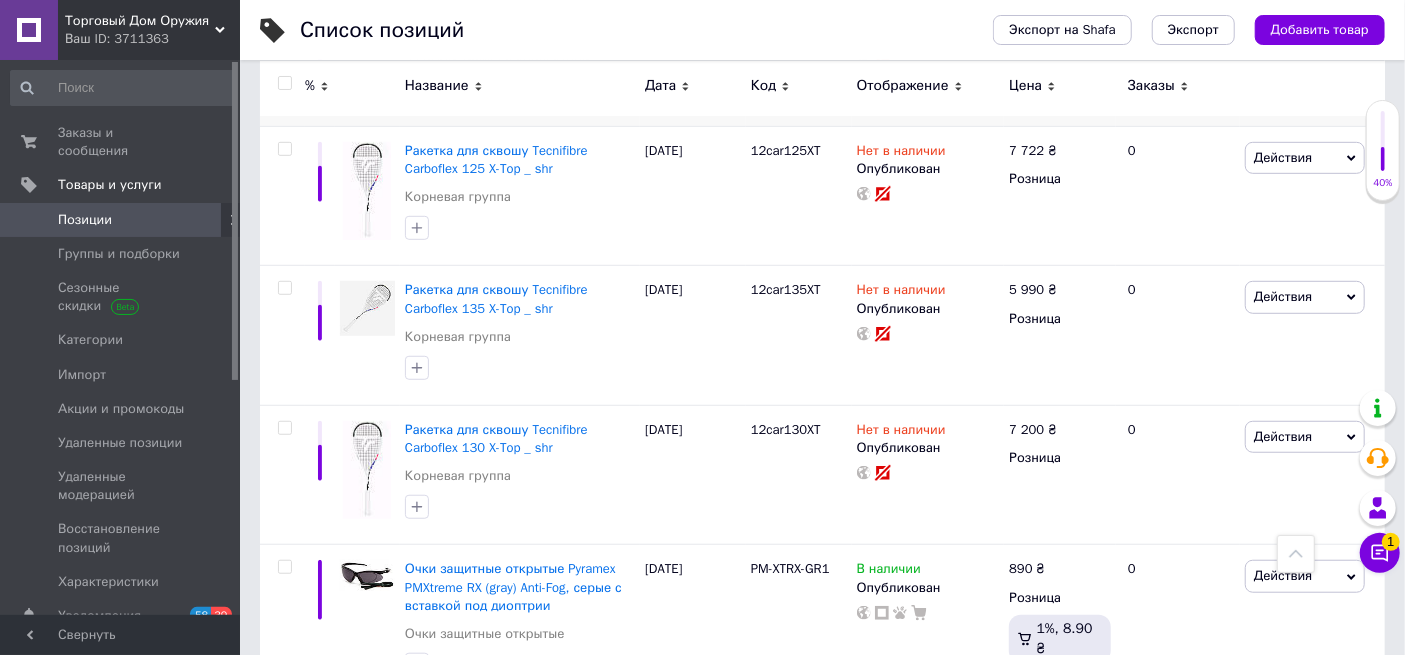 scroll, scrollTop: 444, scrollLeft: 0, axis: vertical 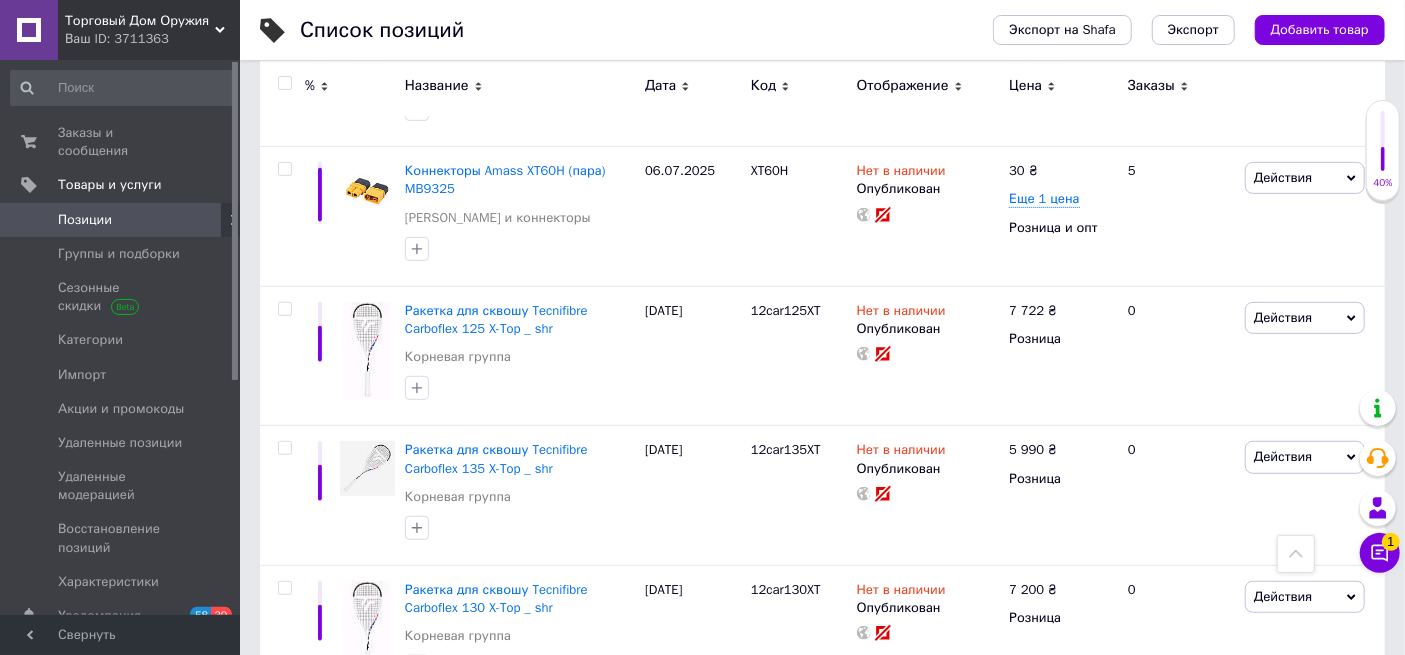 type on "XT90" 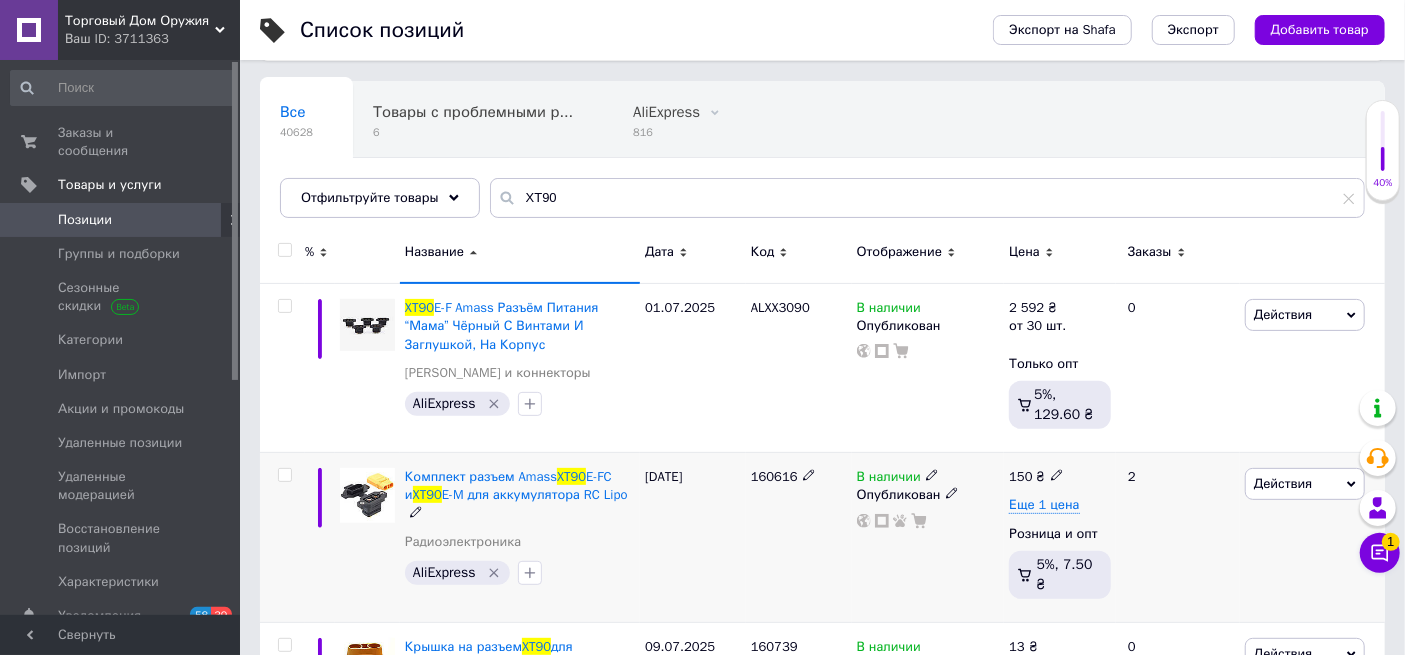 scroll, scrollTop: 160, scrollLeft: 0, axis: vertical 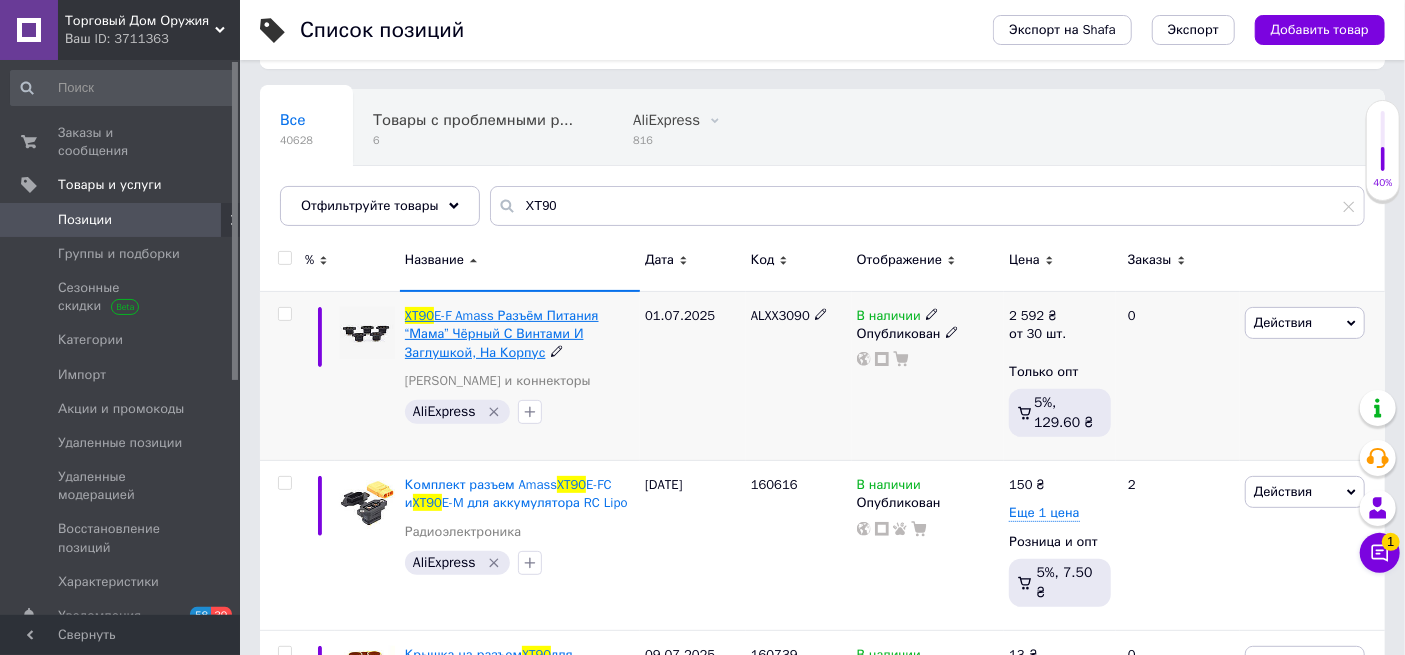 click on "E-F Amass Разъём Питания “Мама” Чёрный С Винтами И Заглушкой, На Корпус" at bounding box center [502, 333] 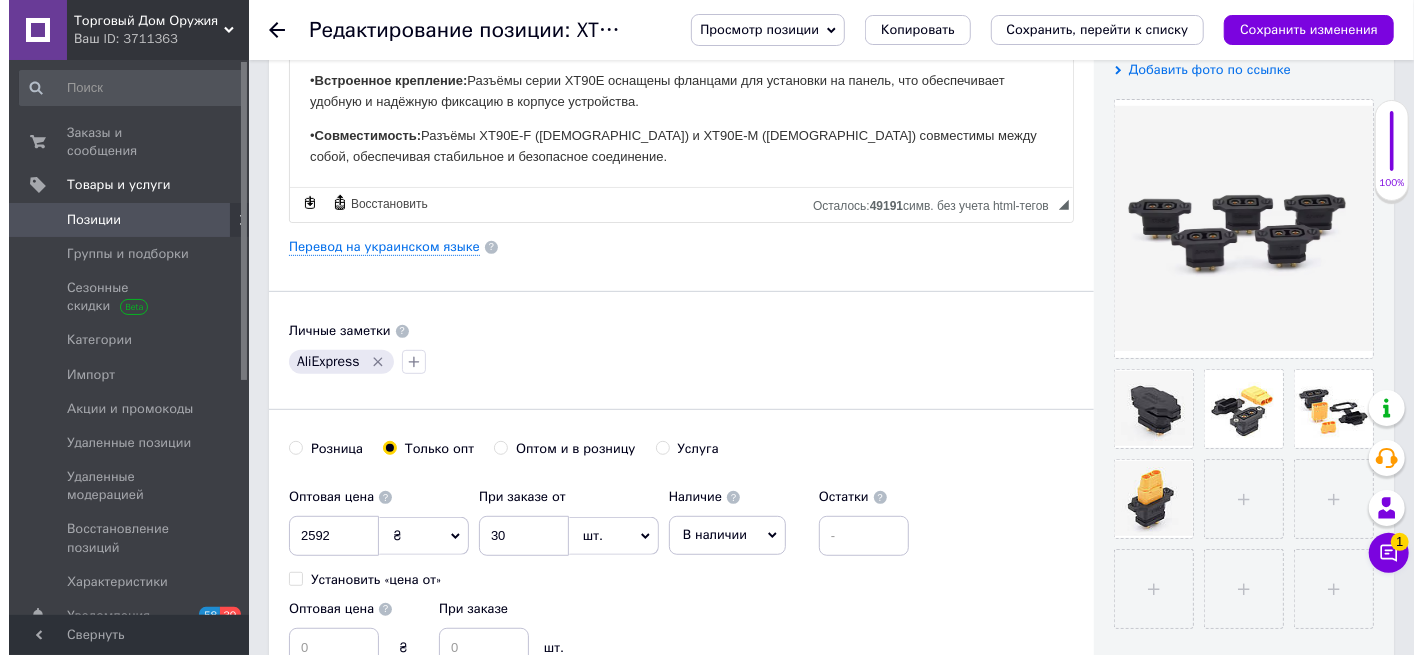 scroll, scrollTop: 444, scrollLeft: 0, axis: vertical 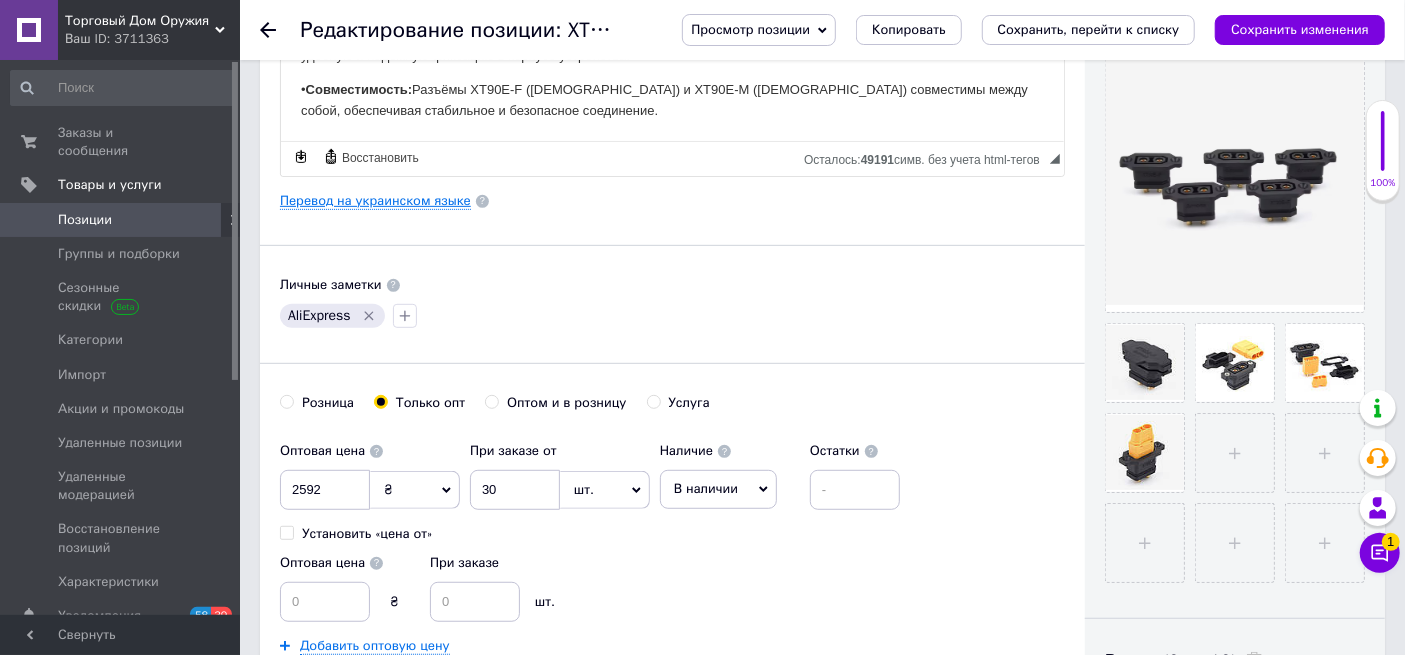 click on "Перевод на украинском языке" at bounding box center [375, 201] 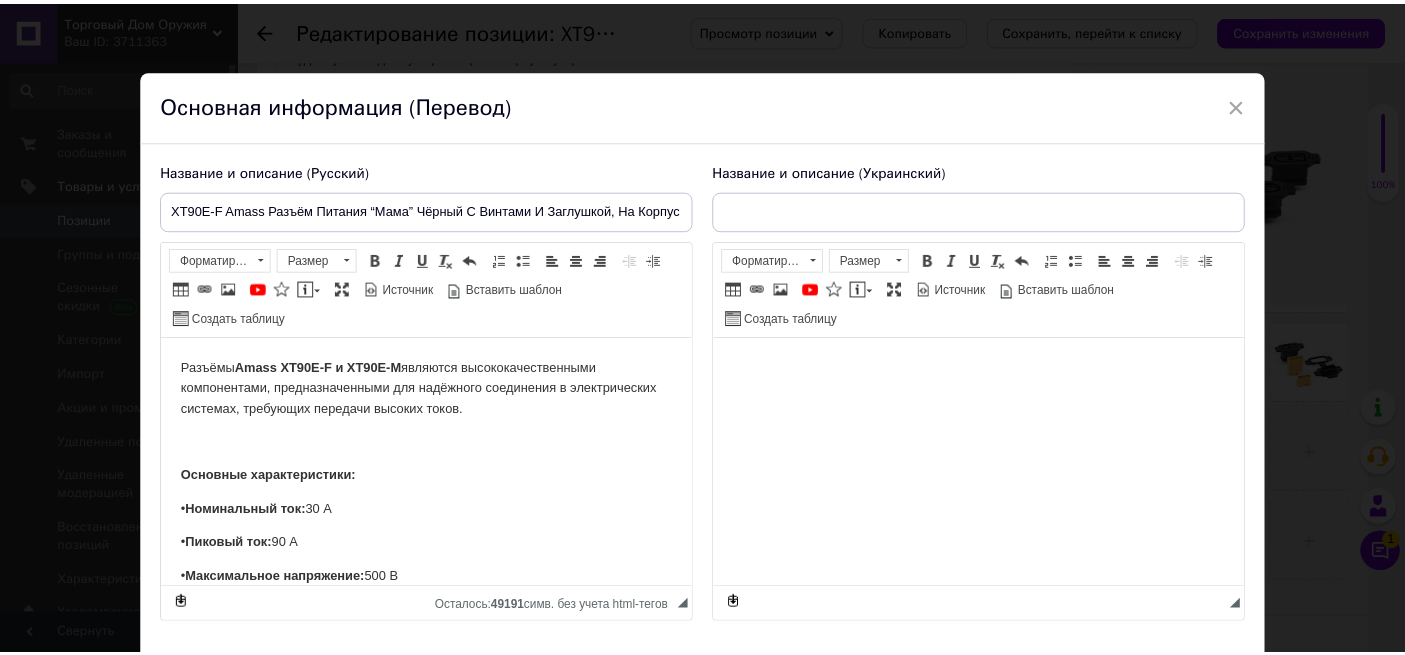 scroll, scrollTop: 0, scrollLeft: 0, axis: both 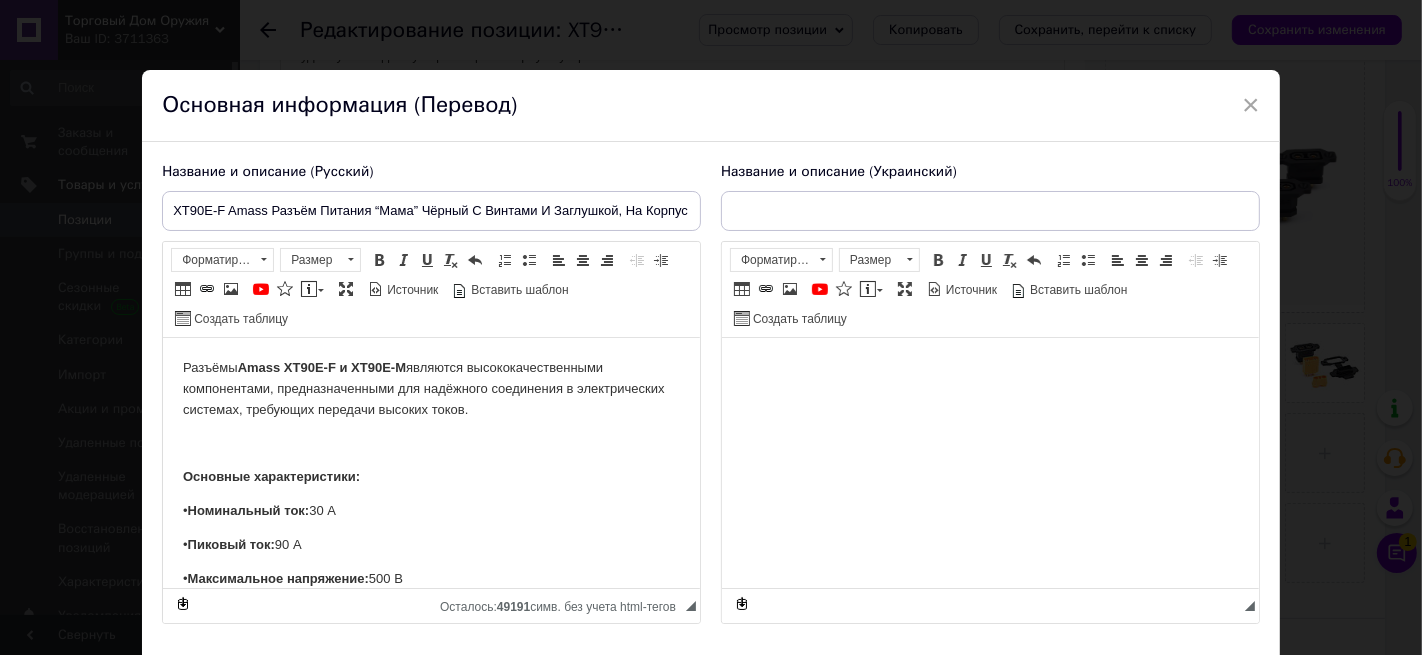 type on "XT90E-F Amass Роз'єм Живлення "Мама" Чорний З Гвинтиками І Заглушкою, На Корпус" 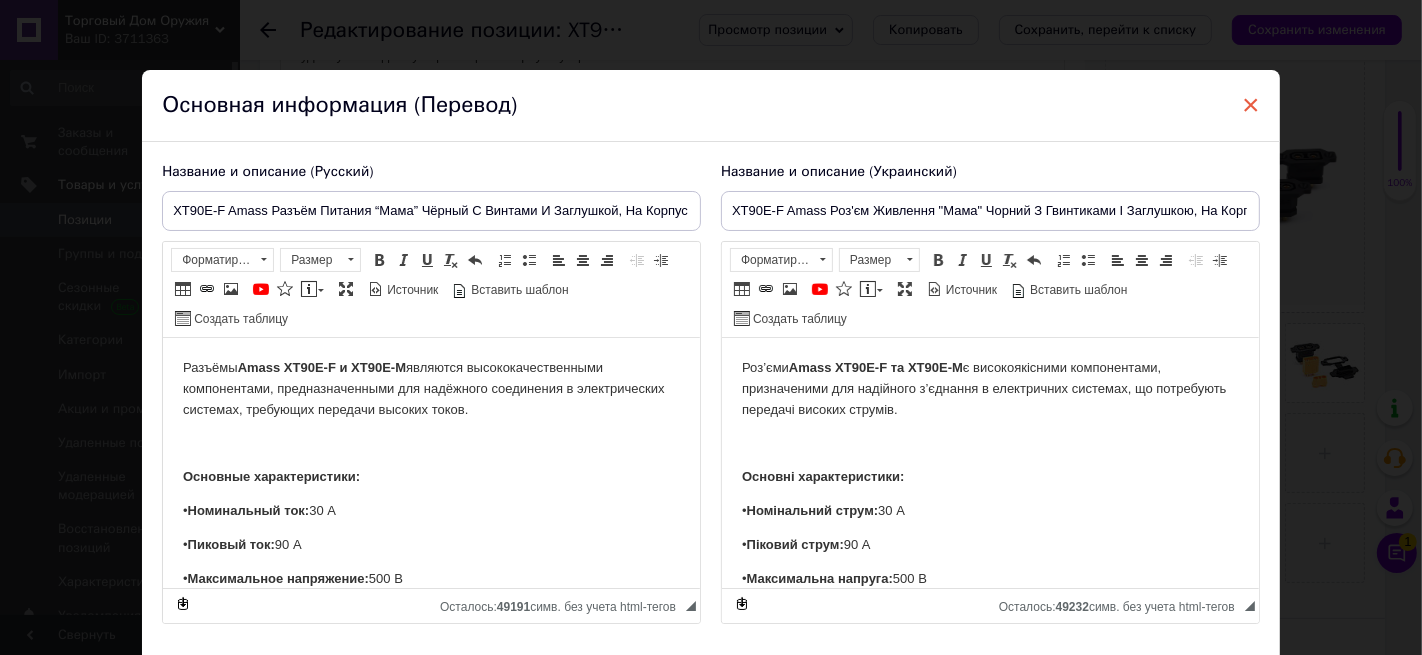 click on "×" at bounding box center (1251, 105) 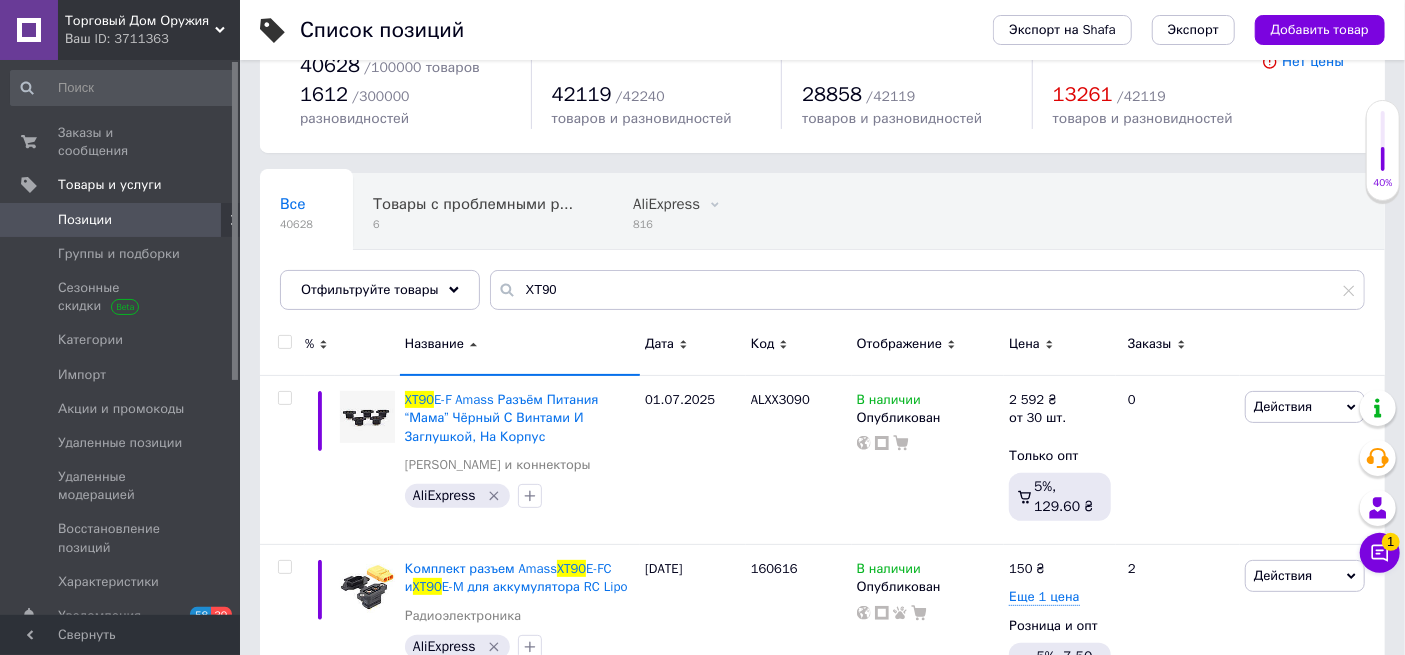 scroll, scrollTop: 111, scrollLeft: 0, axis: vertical 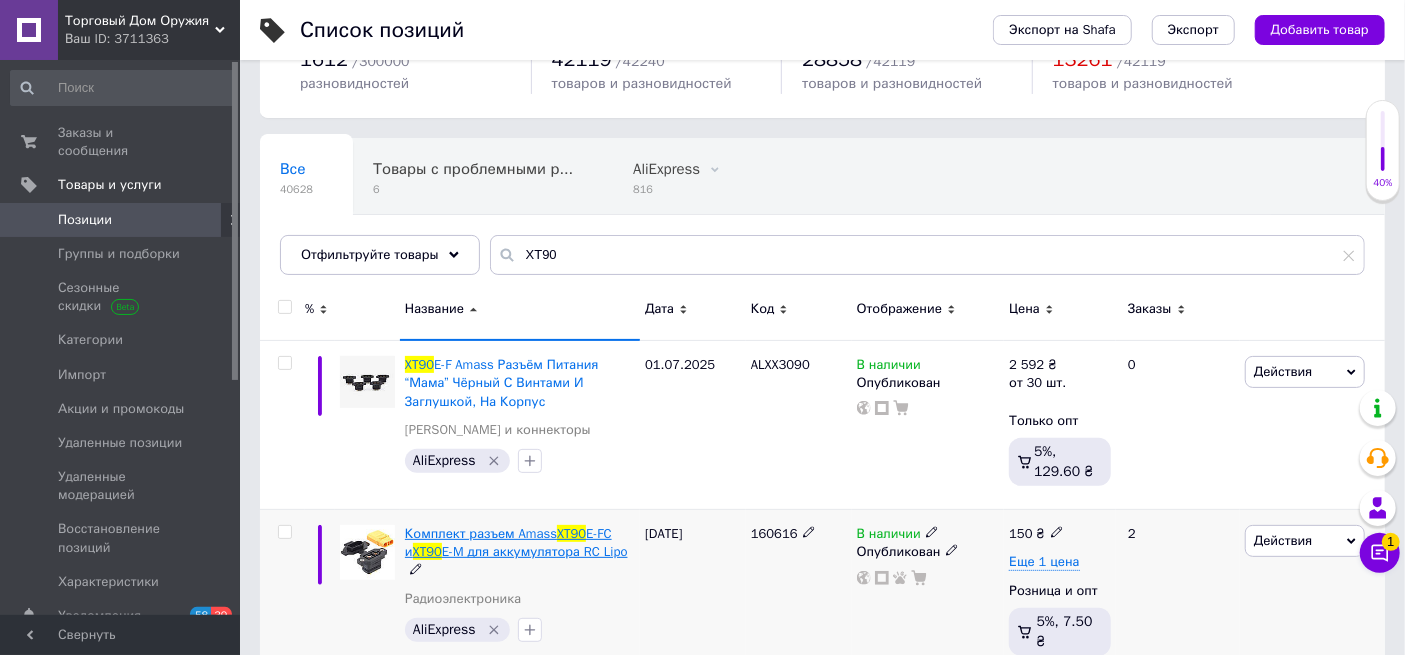 click on "Комплект разъем Amass" at bounding box center (481, 533) 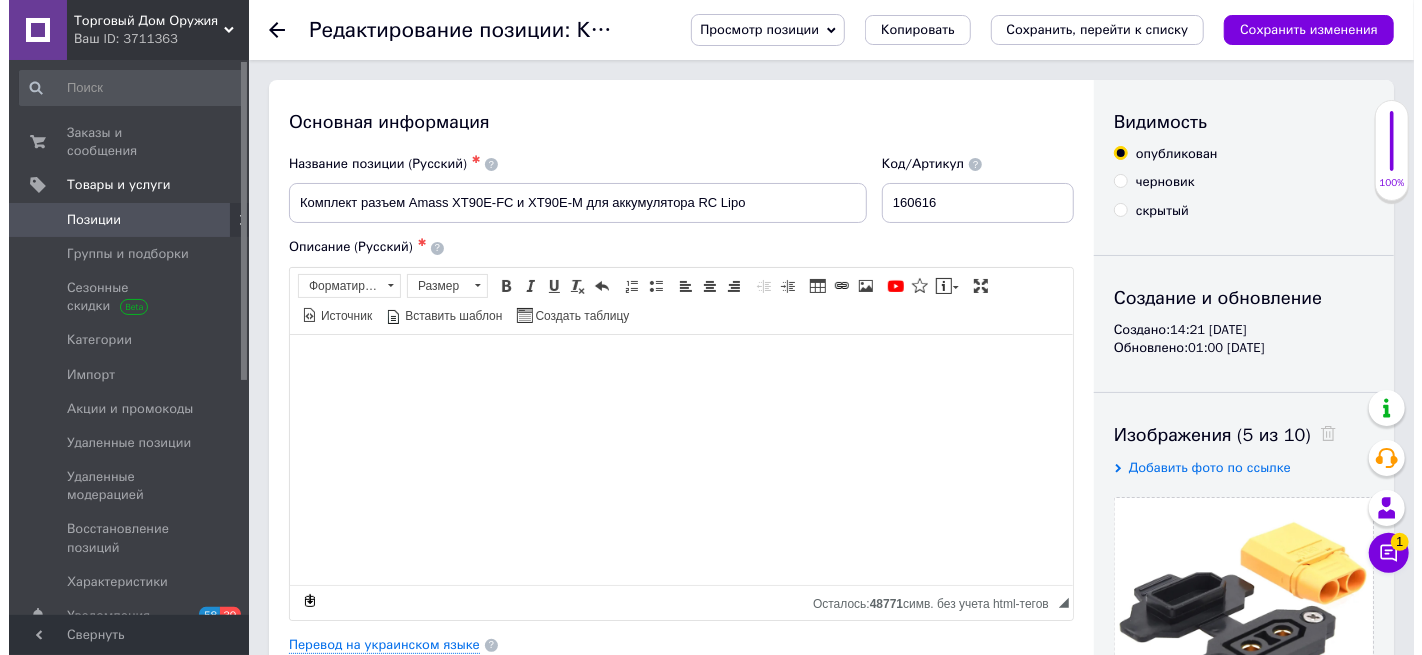 scroll, scrollTop: 111, scrollLeft: 0, axis: vertical 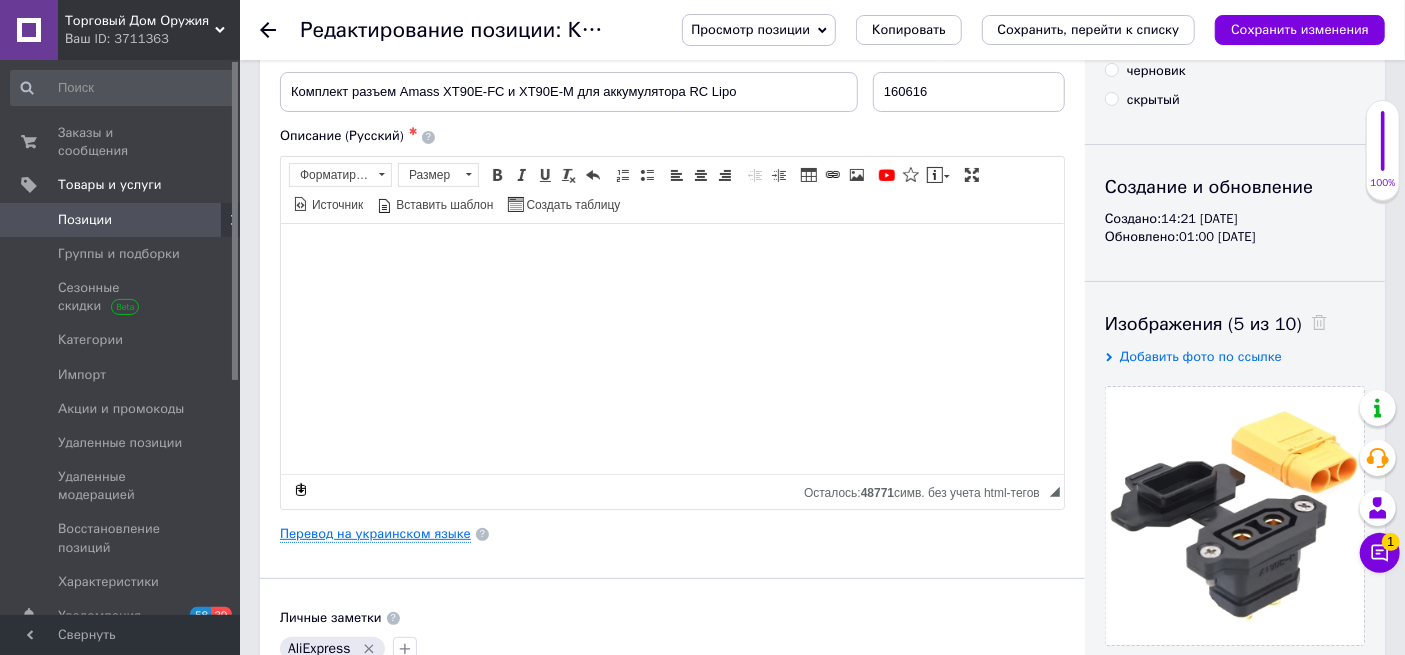 click on "Перевод на украинском языке" at bounding box center (375, 534) 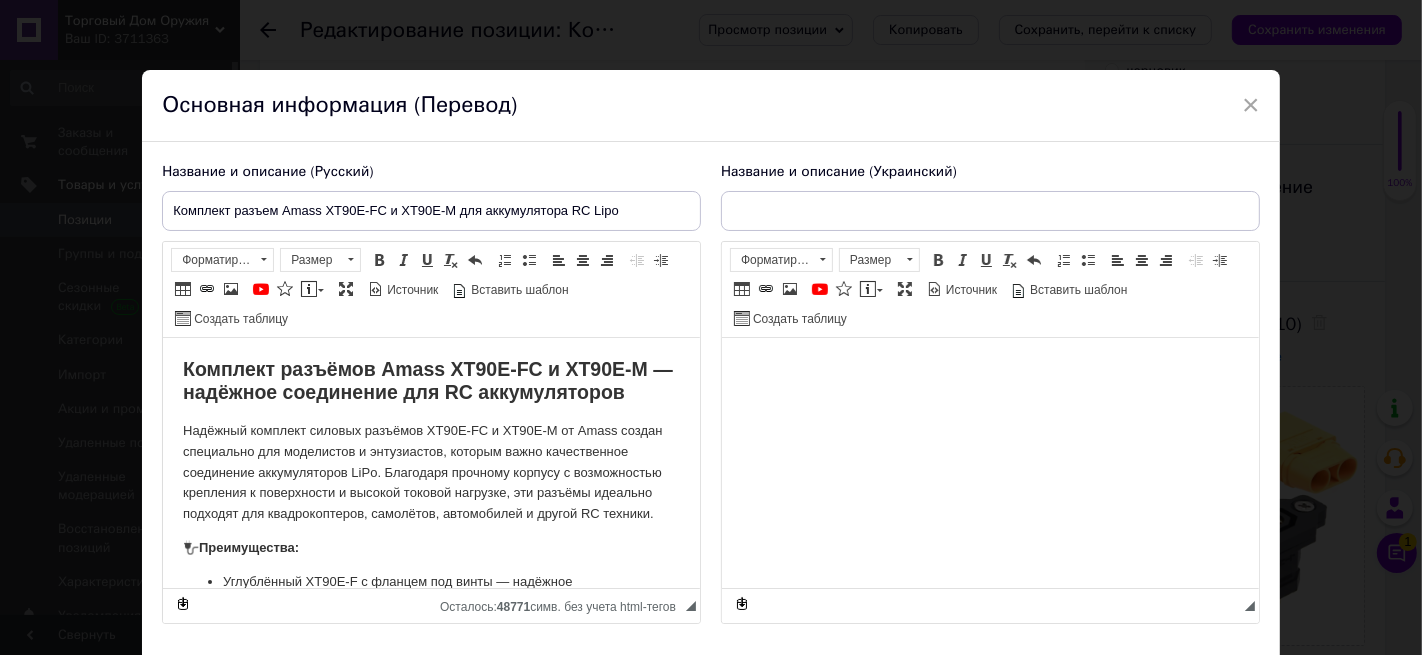 scroll, scrollTop: 0, scrollLeft: 0, axis: both 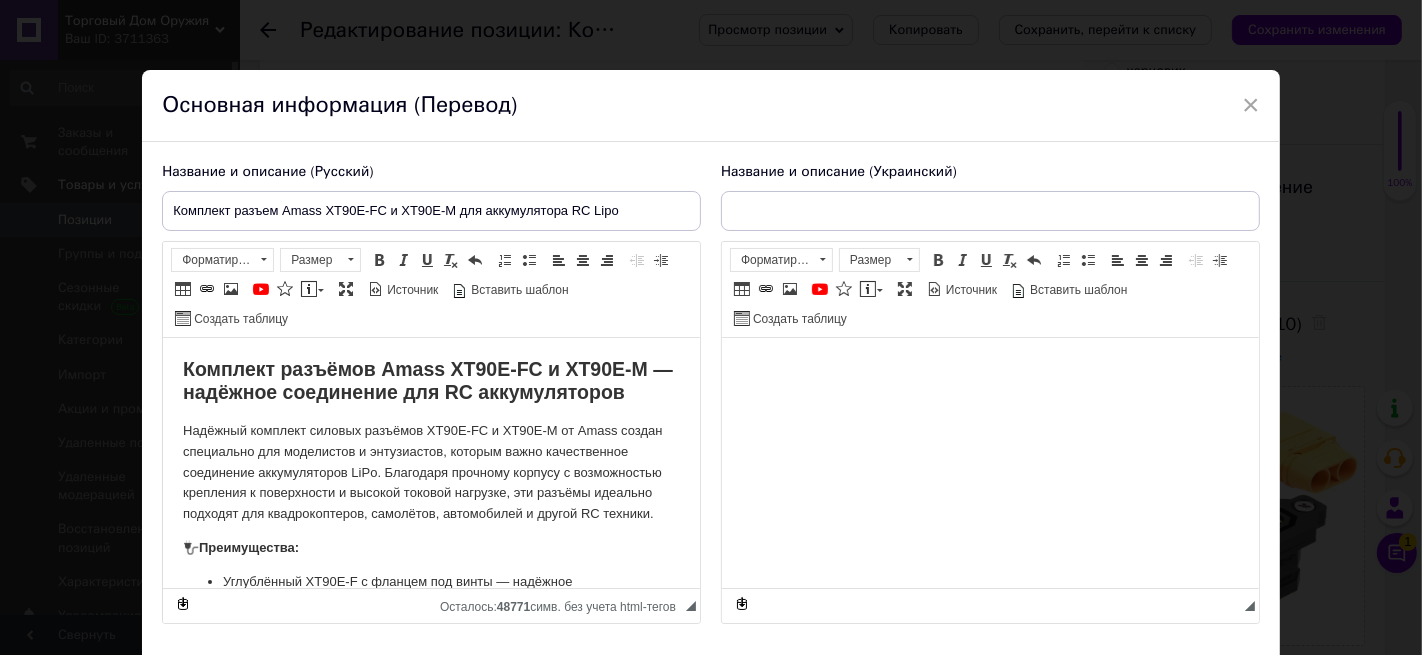 type on "Комплект роз'єм Amass XT90E-FC та XT90E-M для акумулятора RC Lipo" 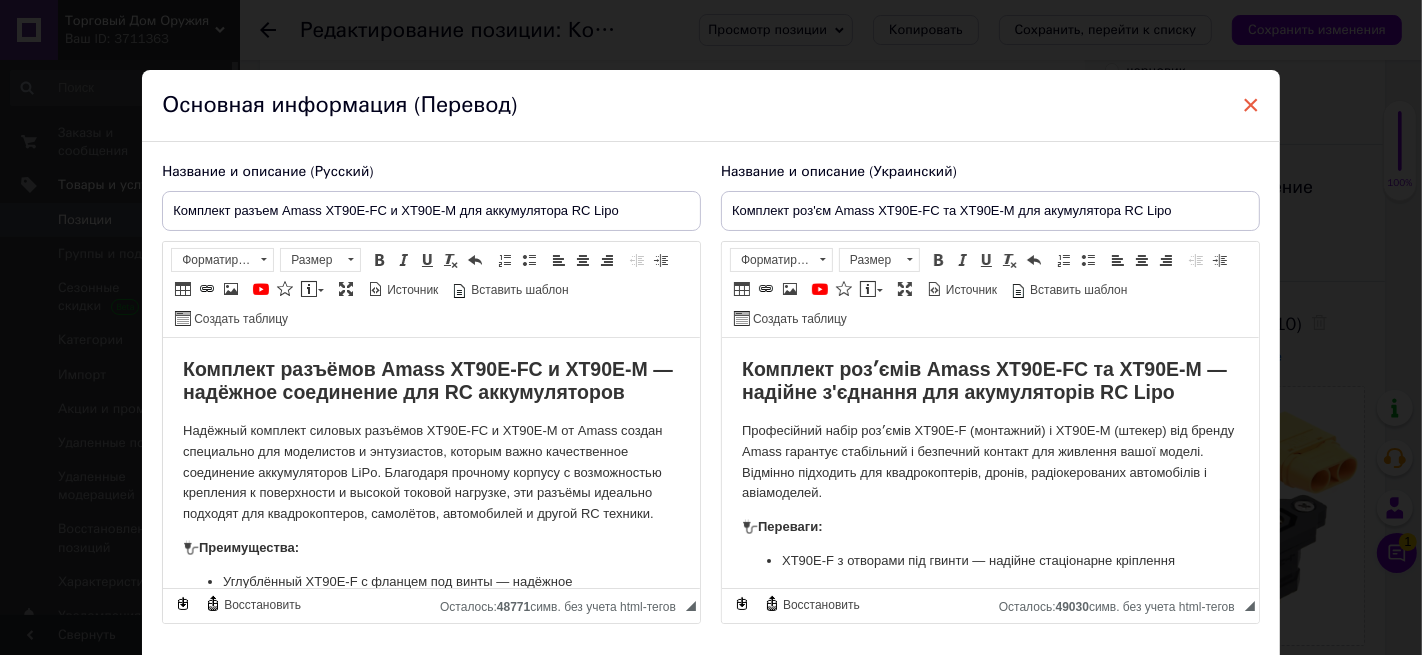 click on "×" at bounding box center (1251, 105) 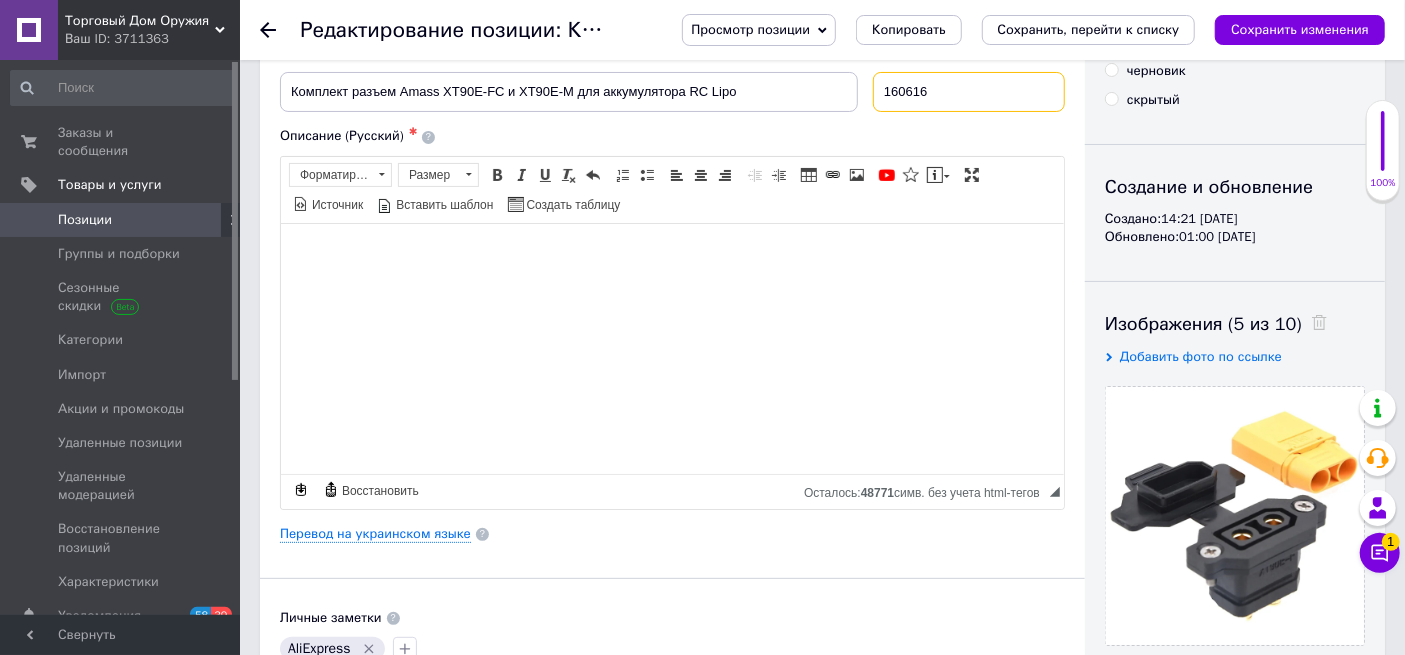 drag, startPoint x: 964, startPoint y: 97, endPoint x: 888, endPoint y: 100, distance: 76.05919 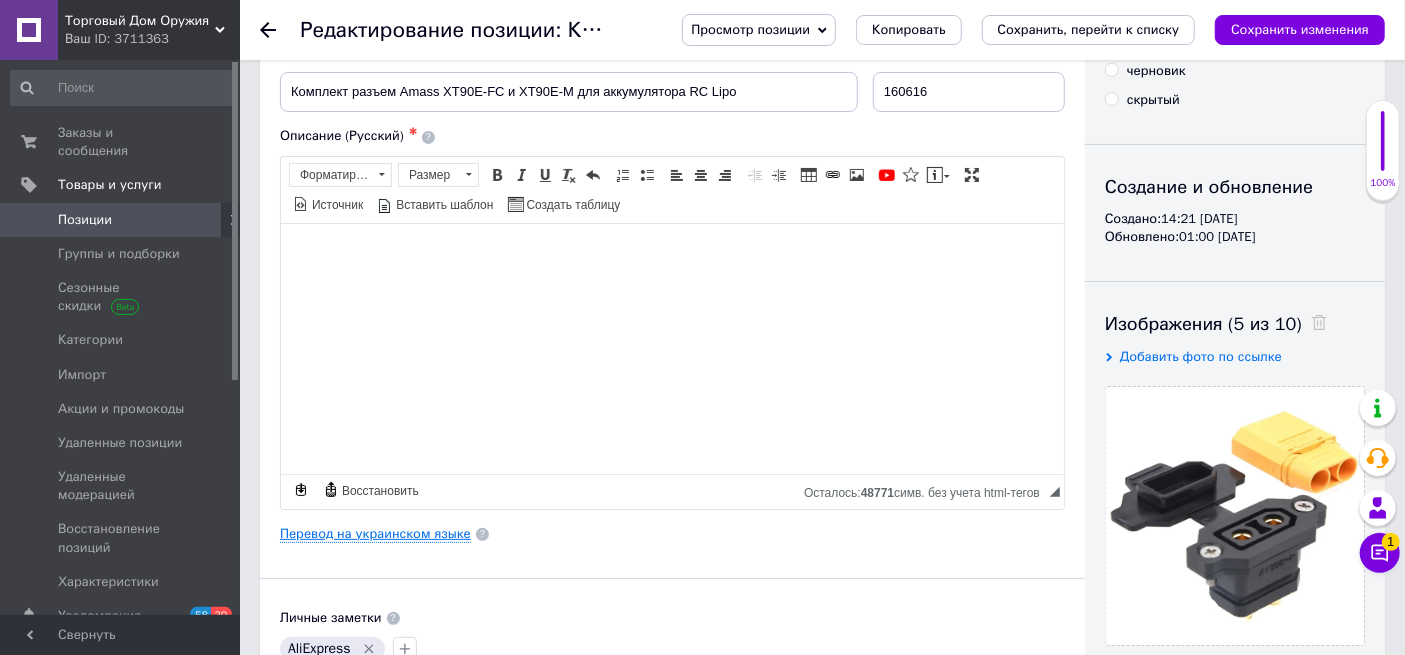 click on "Перевод на украинском языке" at bounding box center (375, 534) 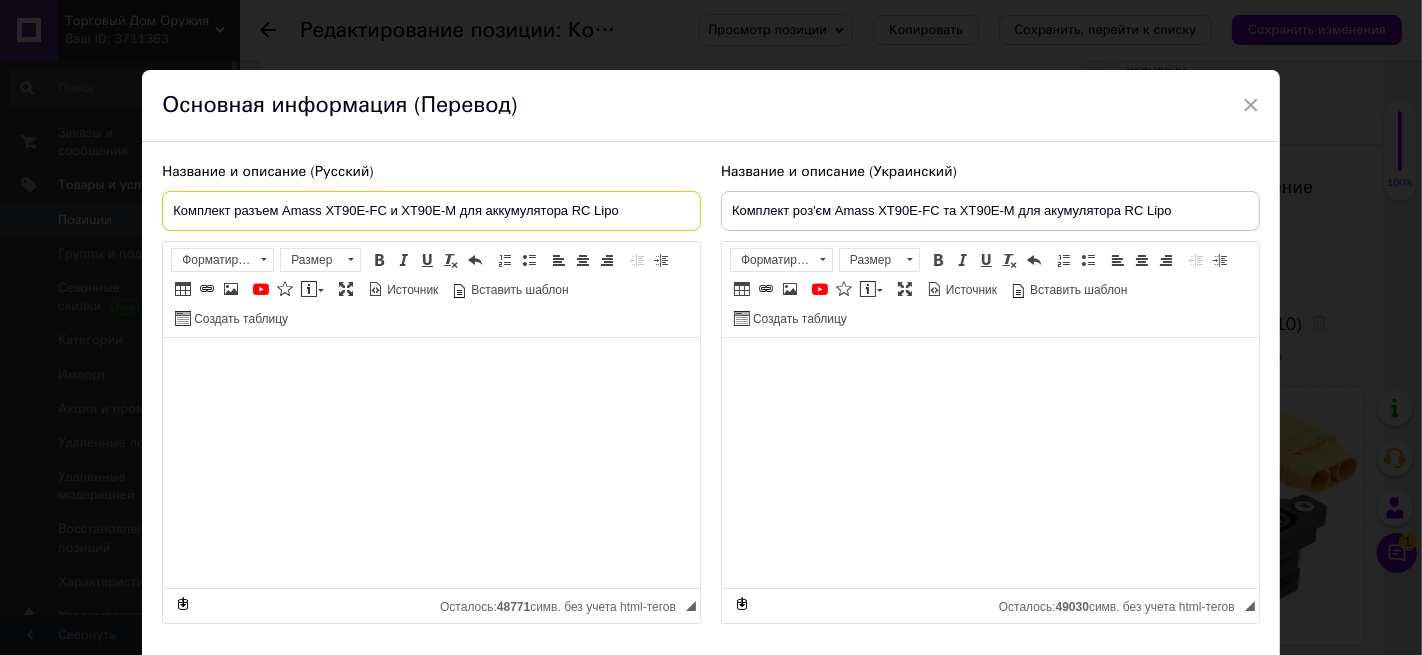 drag, startPoint x: 632, startPoint y: 213, endPoint x: 146, endPoint y: 203, distance: 486.10287 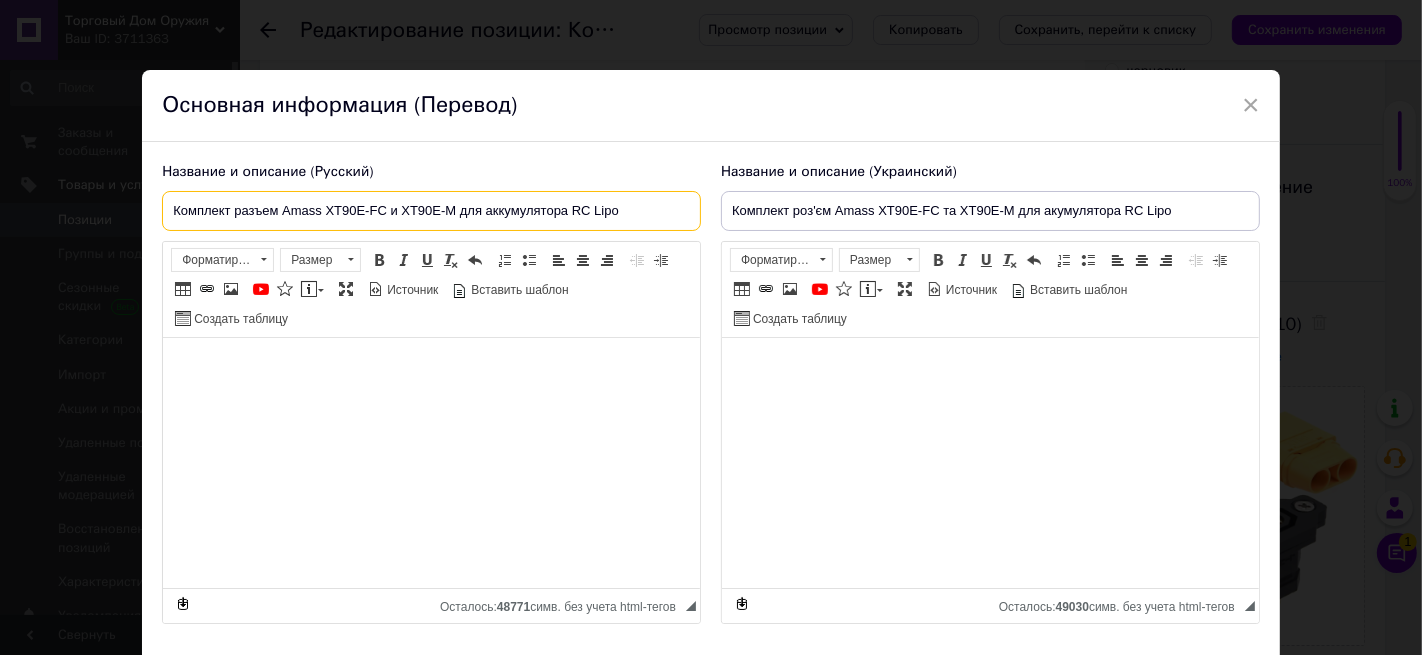 click on "Название и описание (Русский) Комплект разъем Amass XT90E-FC и XT90E-M для аккумулятора RC Lipo Комплект разъёмов Amass XT90E-FC и XT90E-M — надёжное соединение для RC аккумуляторов
Надёжный комплект силовых разъёмов XT90E-FC и XT90E-M от Amass создан специально для моделистов и энтузиастов, которым важно качественное соединение аккумуляторов LiPo. Благодаря прочному корпусу с возможностью крепления к поверхности и высокой токовой нагрузке, эти разъёмы идеально подходят для квадрокоптеров, самолётов, автомобилей и другой RC техники.
🔌  Преимущества:
📦" at bounding box center (711, 401) 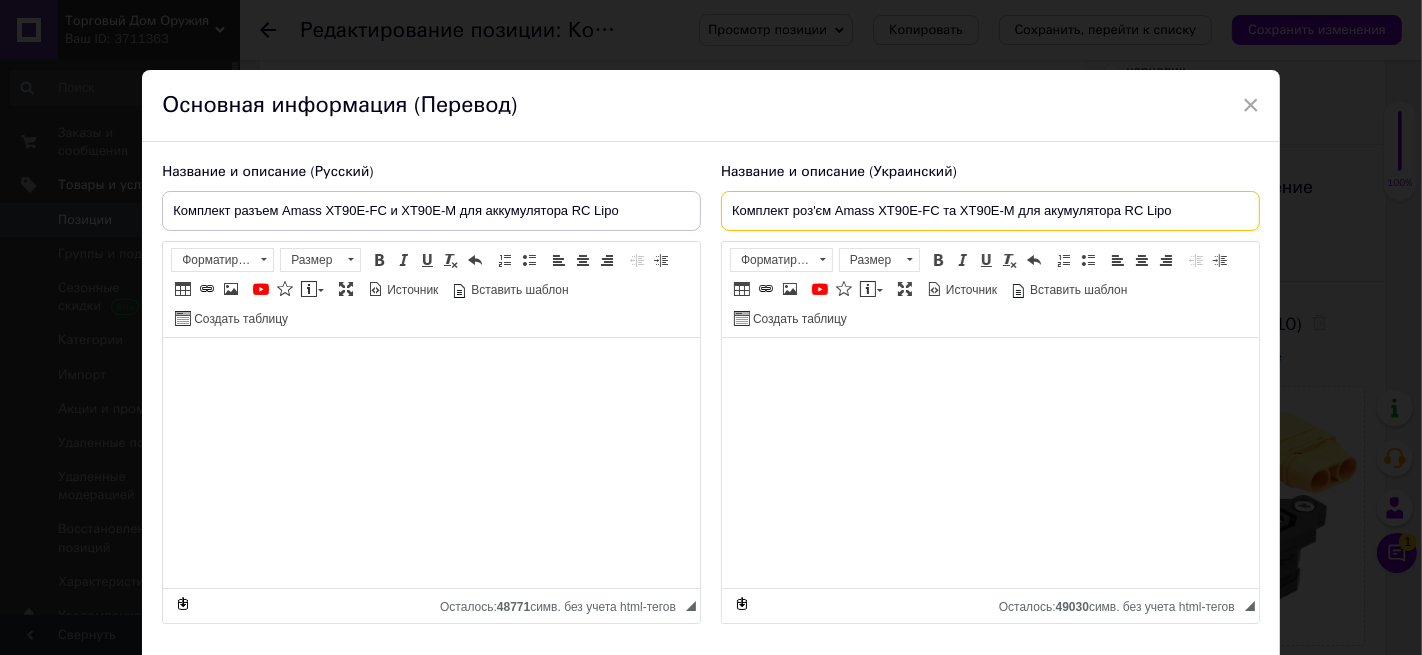 drag, startPoint x: 1186, startPoint y: 210, endPoint x: 726, endPoint y: 205, distance: 460.02716 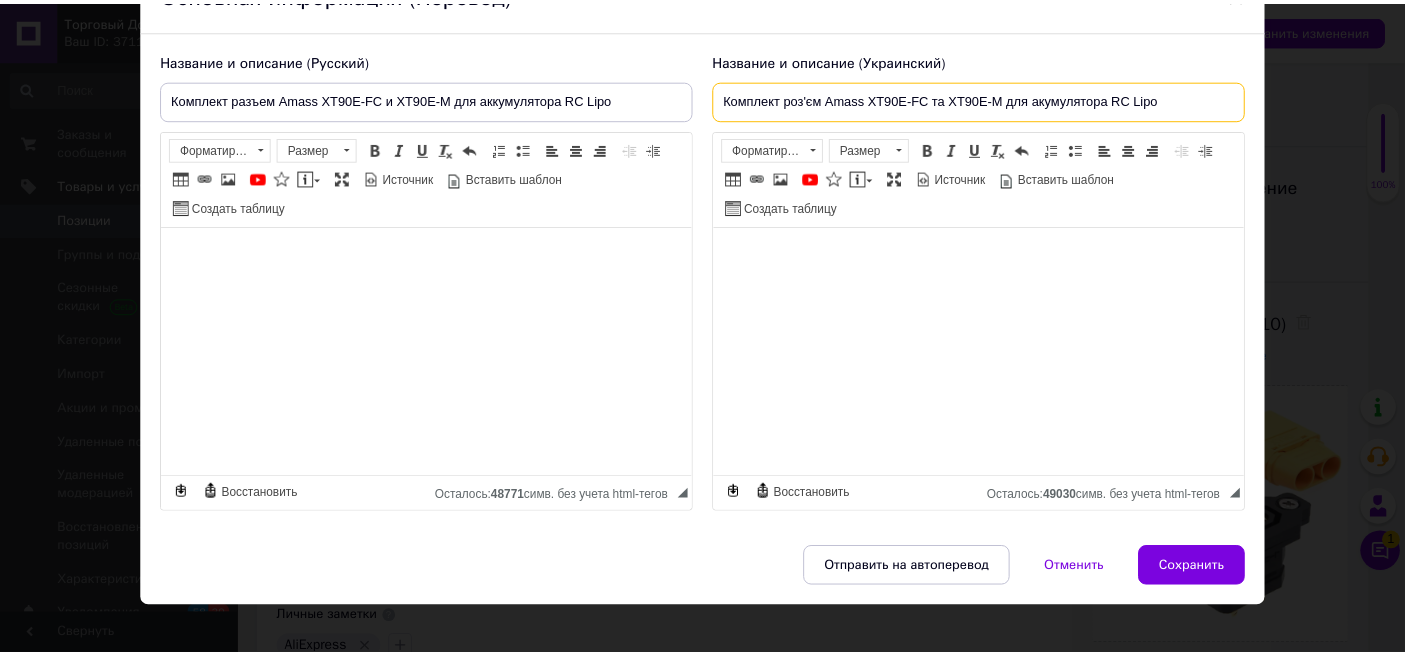 scroll, scrollTop: 0, scrollLeft: 0, axis: both 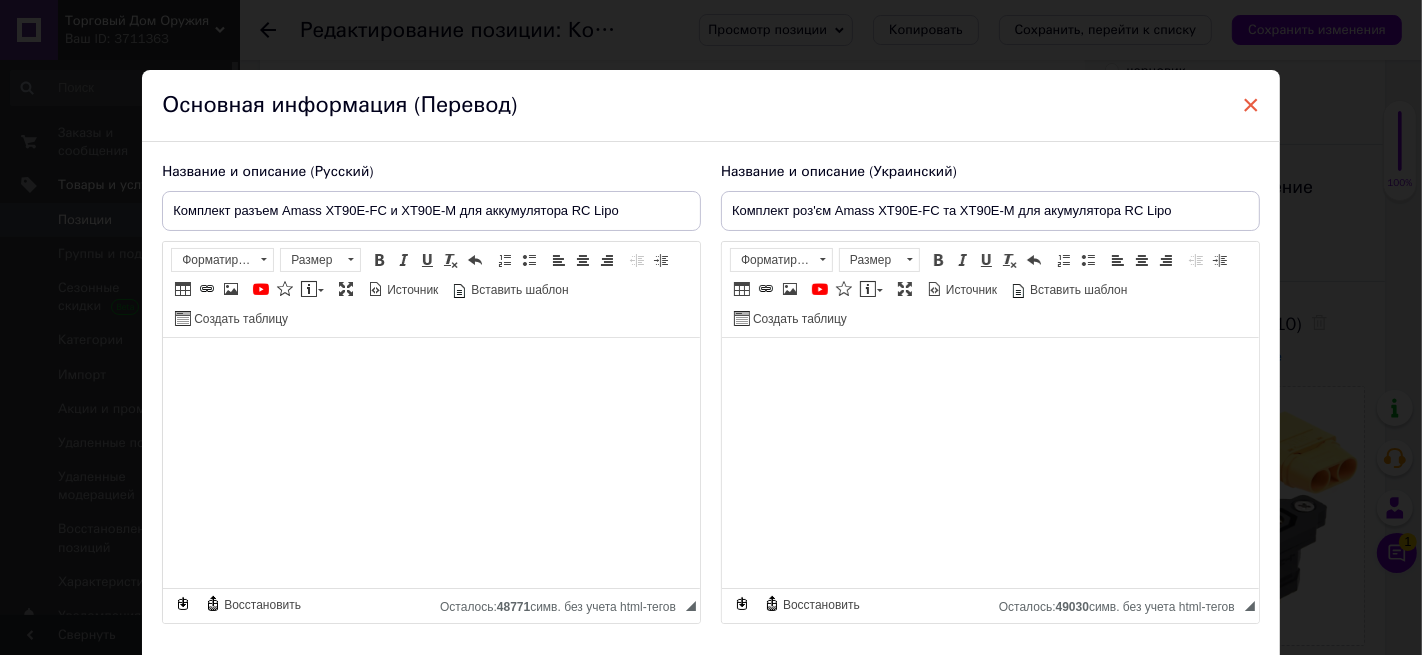 click on "×" at bounding box center (1251, 105) 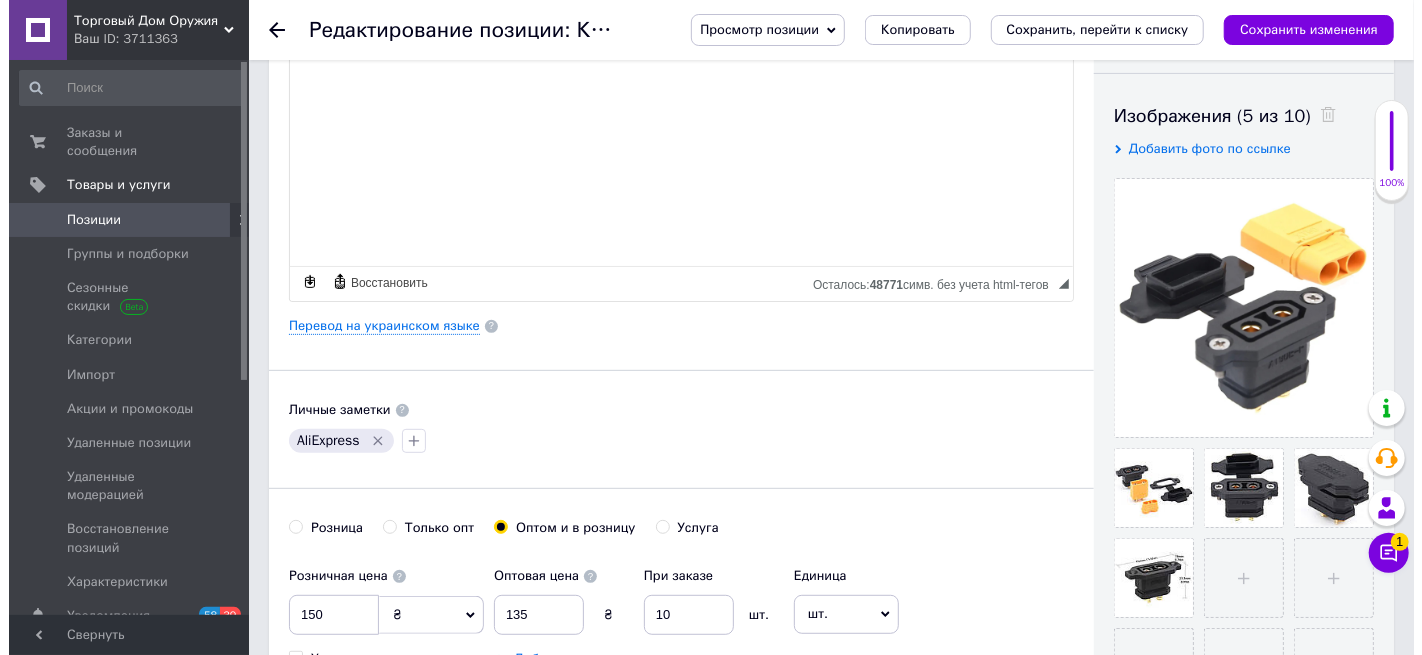 scroll, scrollTop: 333, scrollLeft: 0, axis: vertical 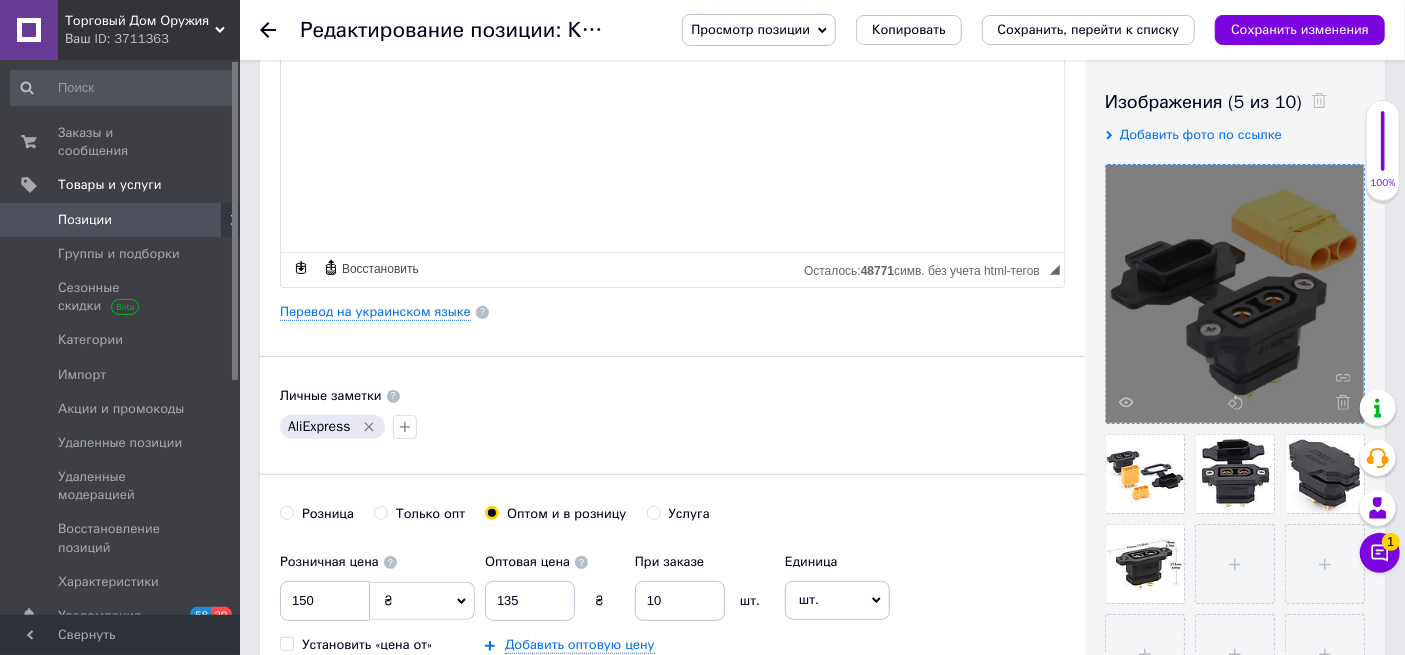click at bounding box center [1235, 294] 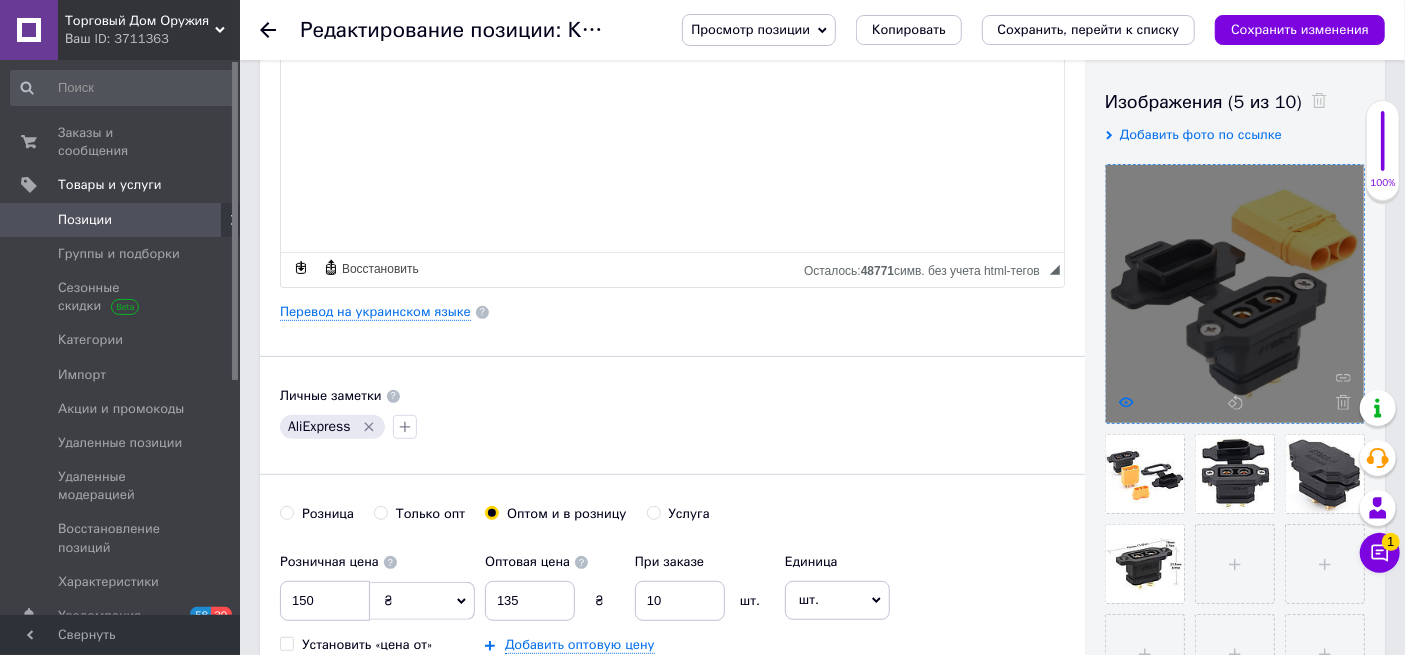 click 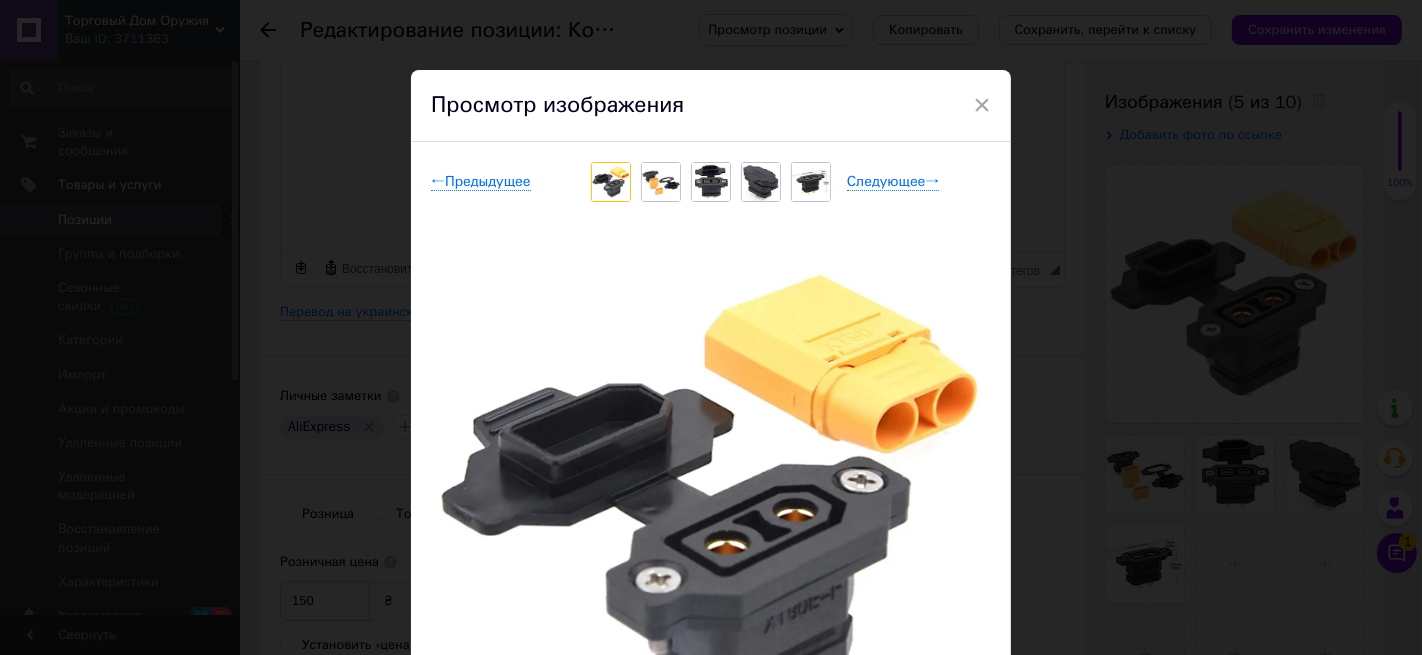 scroll, scrollTop: 222, scrollLeft: 0, axis: vertical 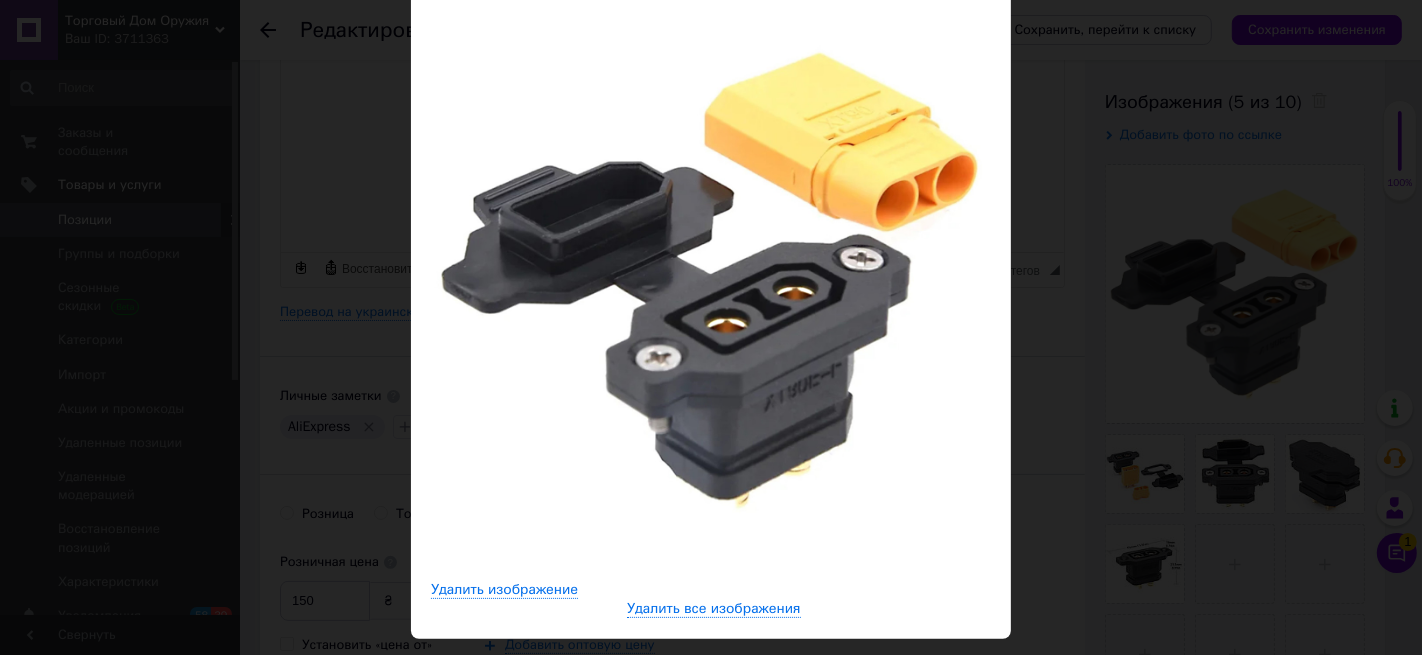 click on "← Предыдущее Следующее → Удалить изображение Удалить все изображения" at bounding box center [711, 279] 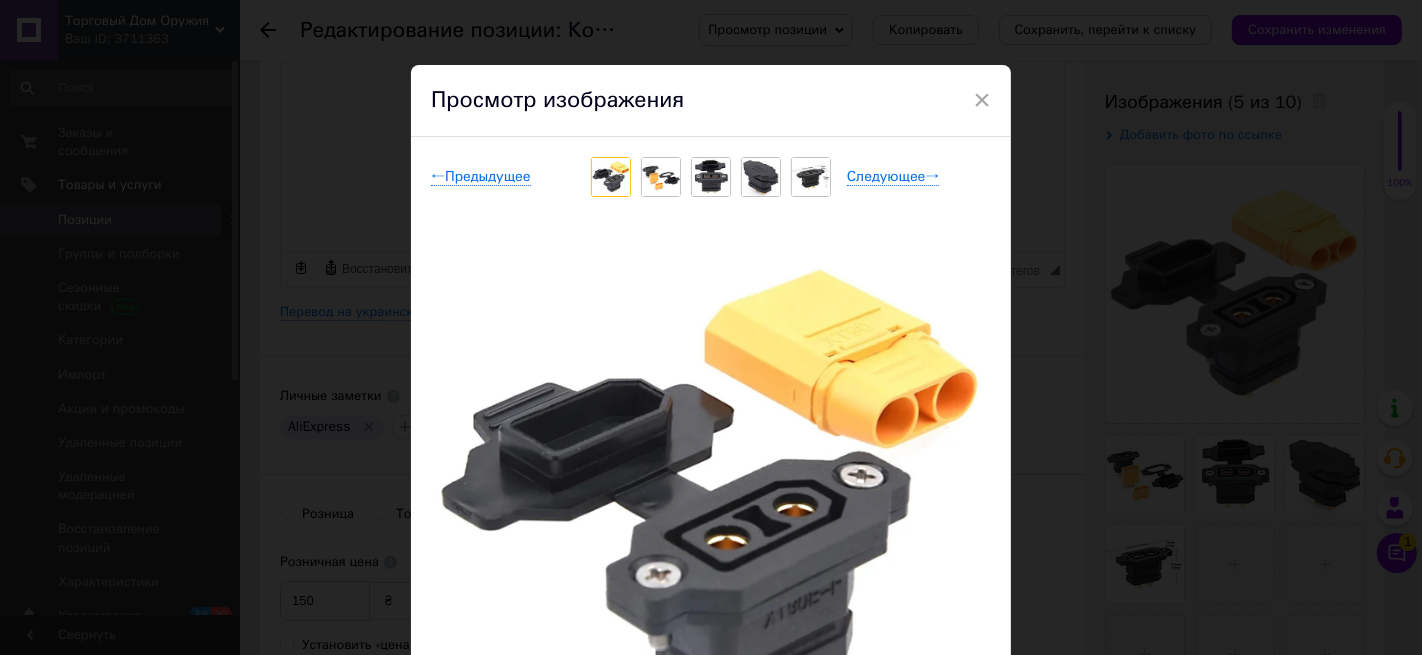 scroll, scrollTop: 0, scrollLeft: 0, axis: both 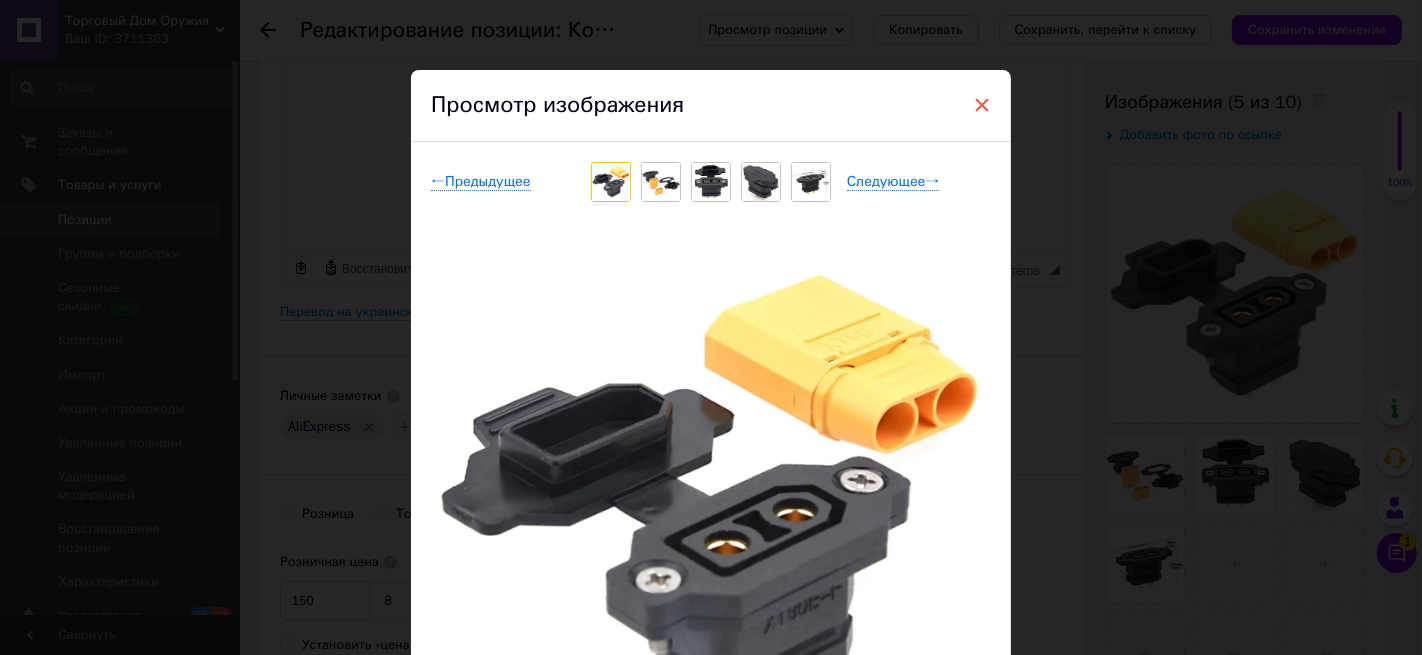 click on "×" at bounding box center (982, 105) 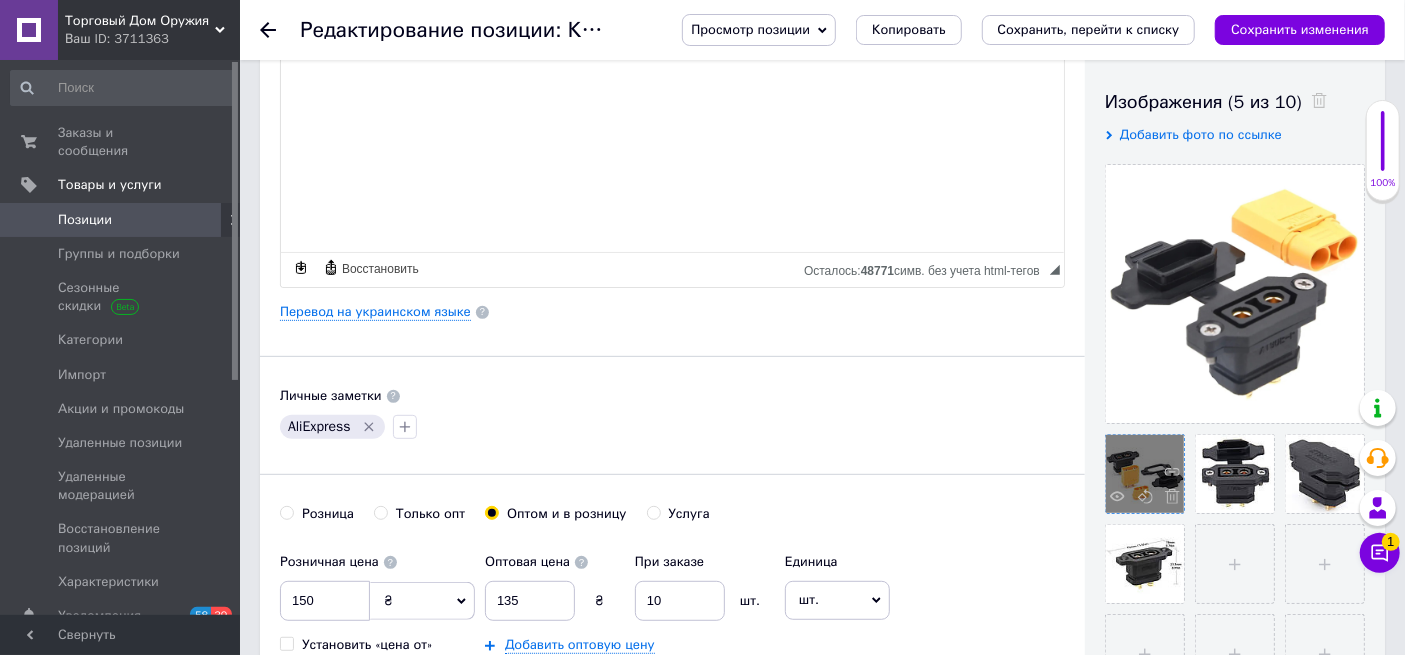 click at bounding box center (1145, 474) 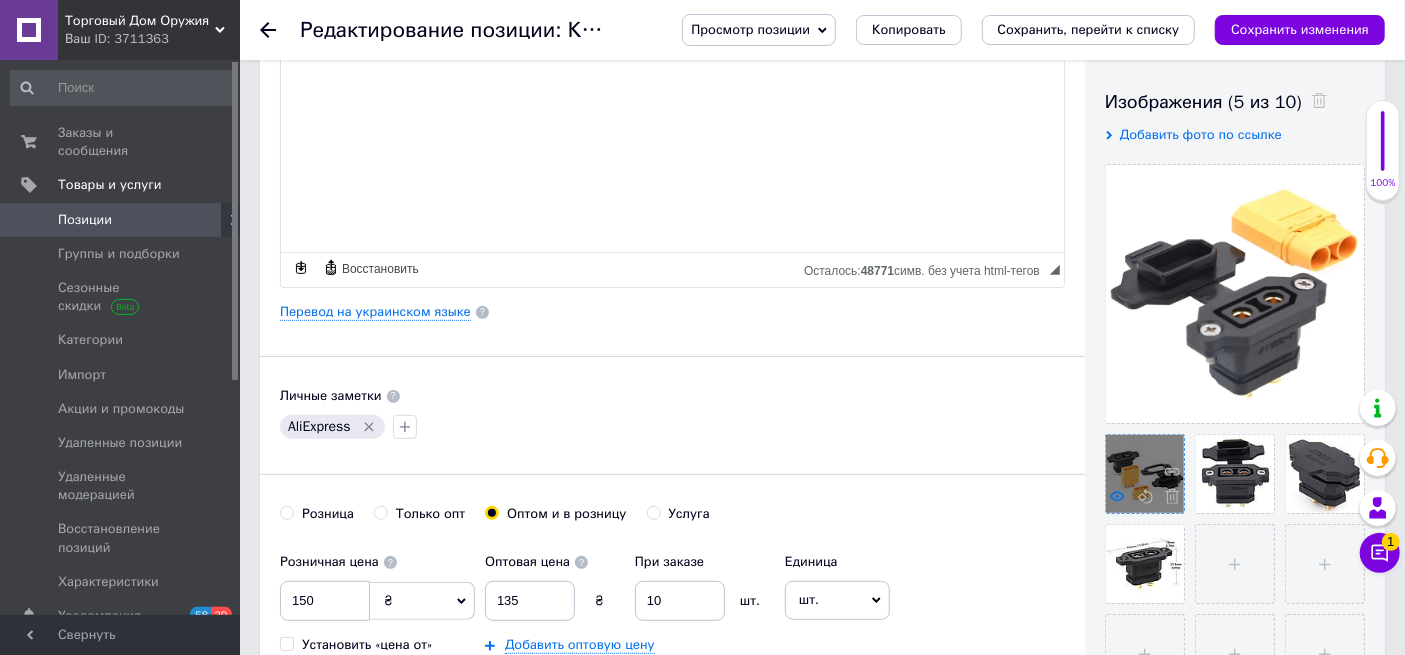 click 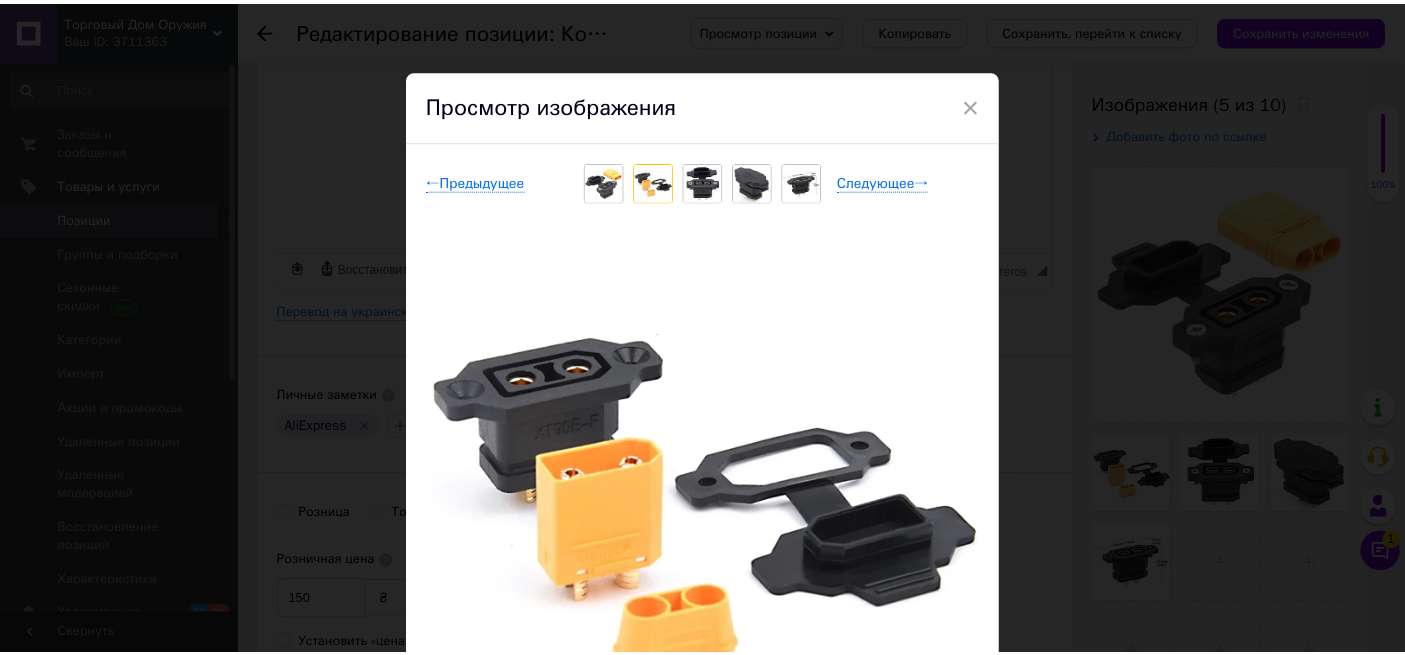 scroll, scrollTop: 111, scrollLeft: 0, axis: vertical 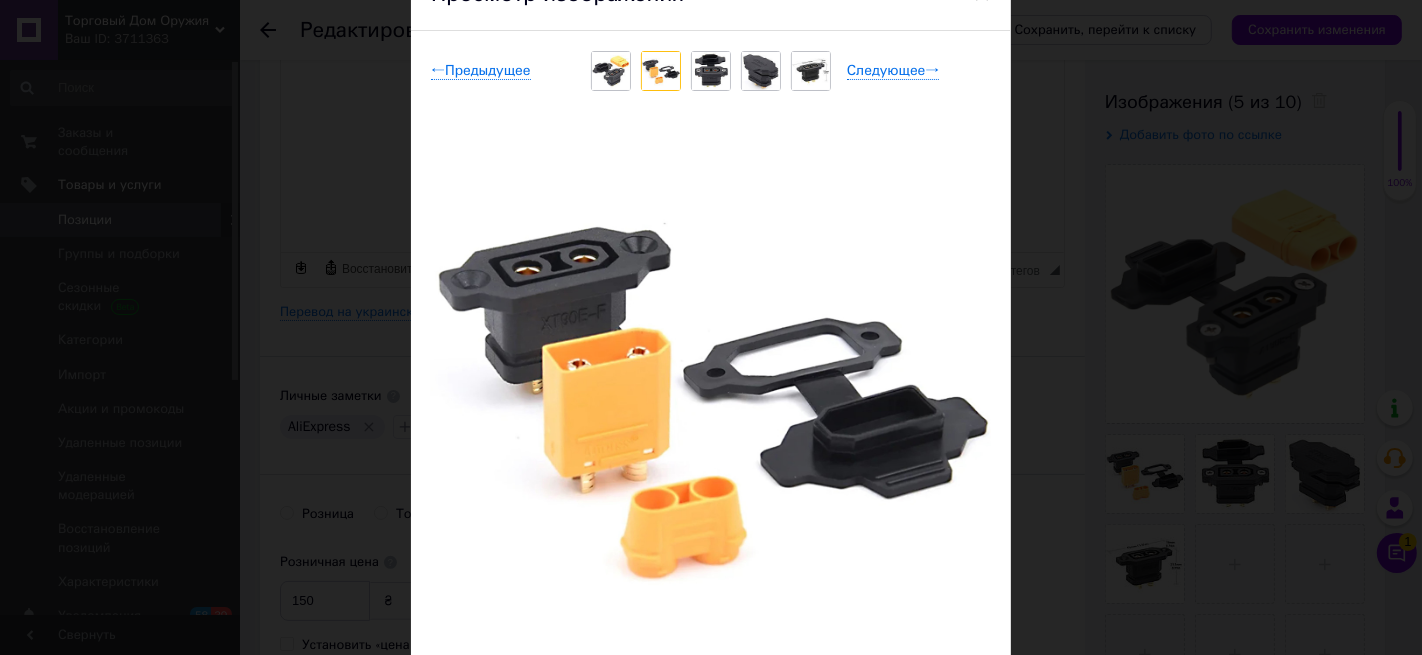 click at bounding box center (711, 71) 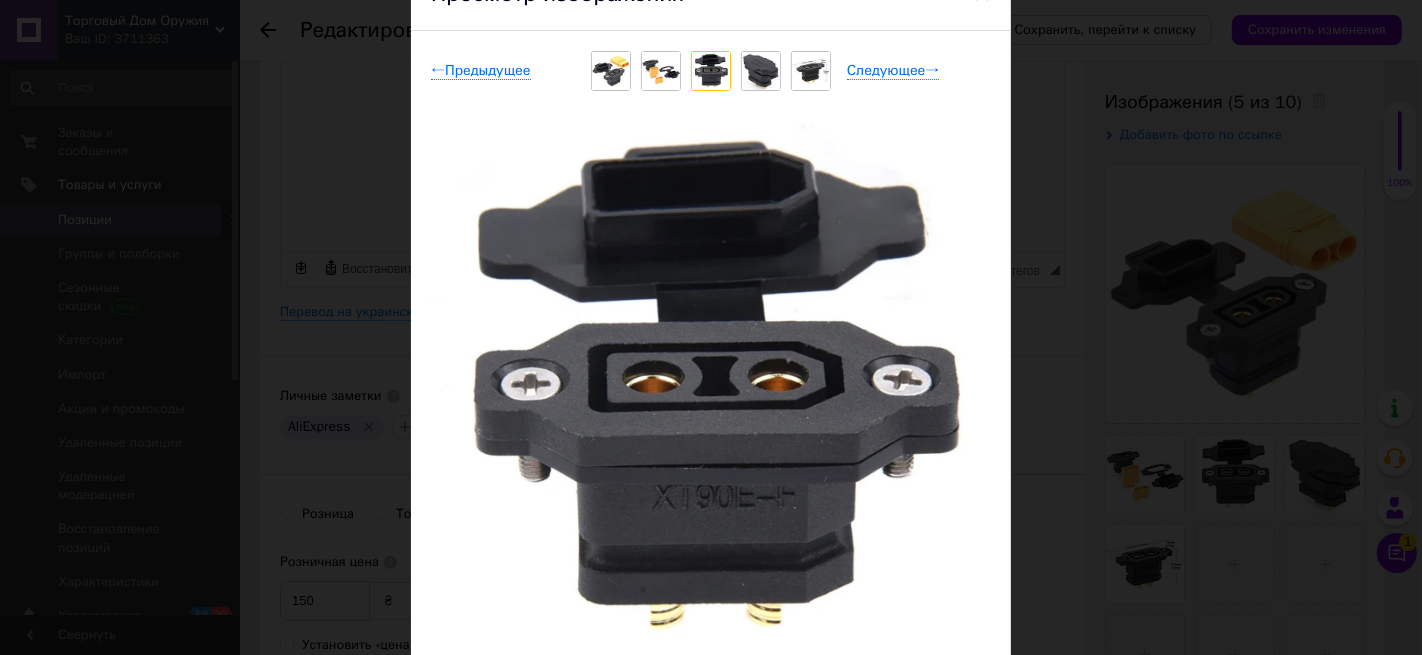 click at bounding box center [761, 71] 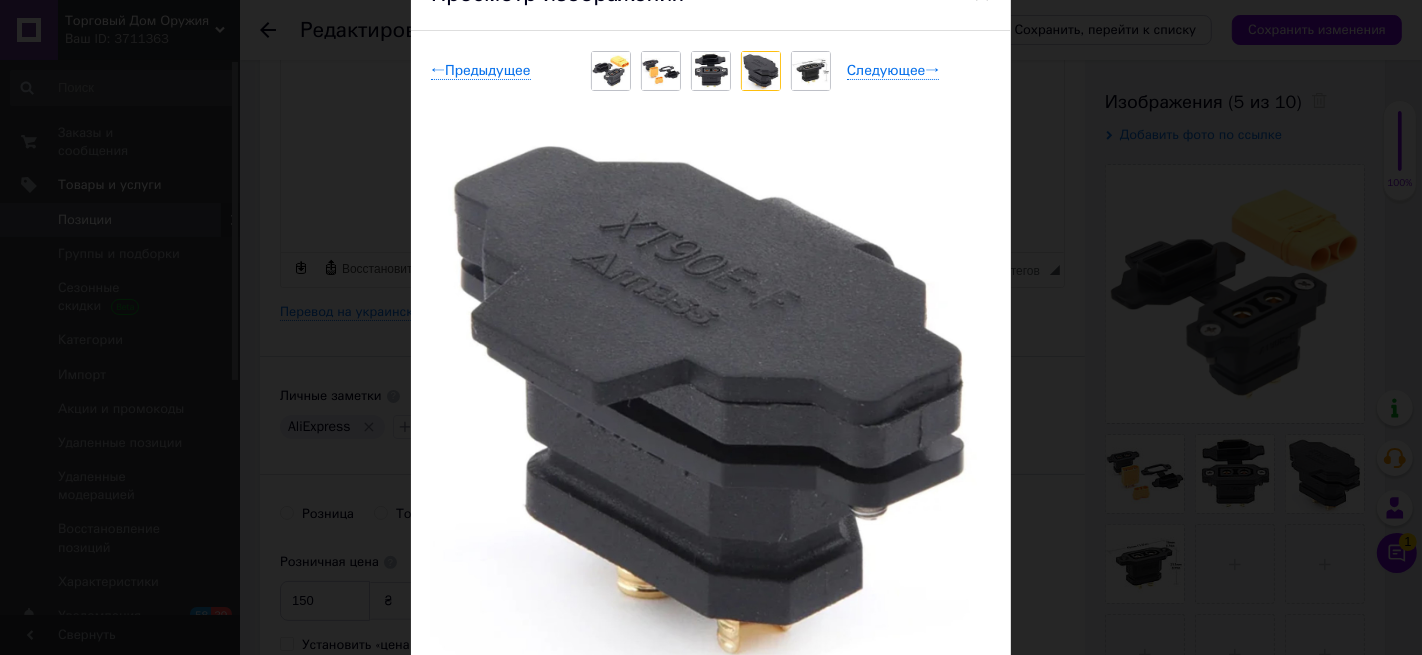 click at bounding box center [811, 71] 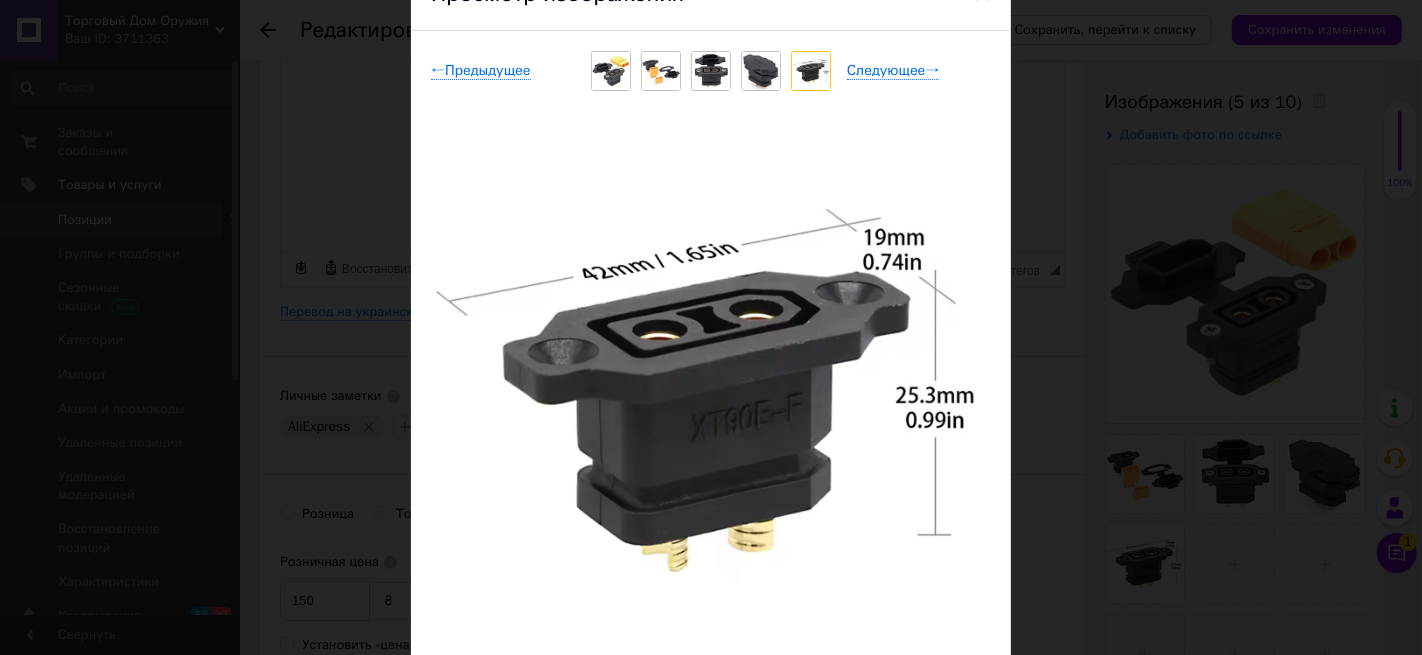 click on "× Просмотр изображения ← Предыдущее Следующее → Удалить изображение Удалить все изображения" at bounding box center [711, 327] 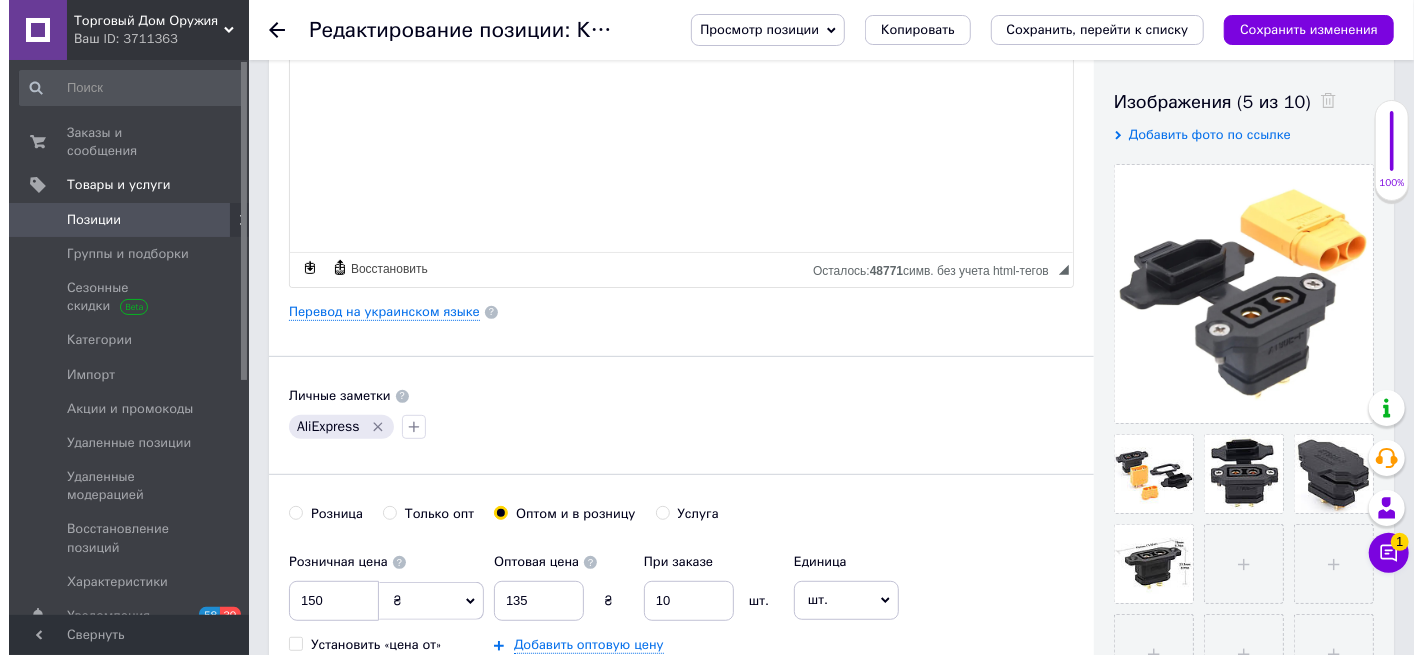 scroll, scrollTop: 222, scrollLeft: 0, axis: vertical 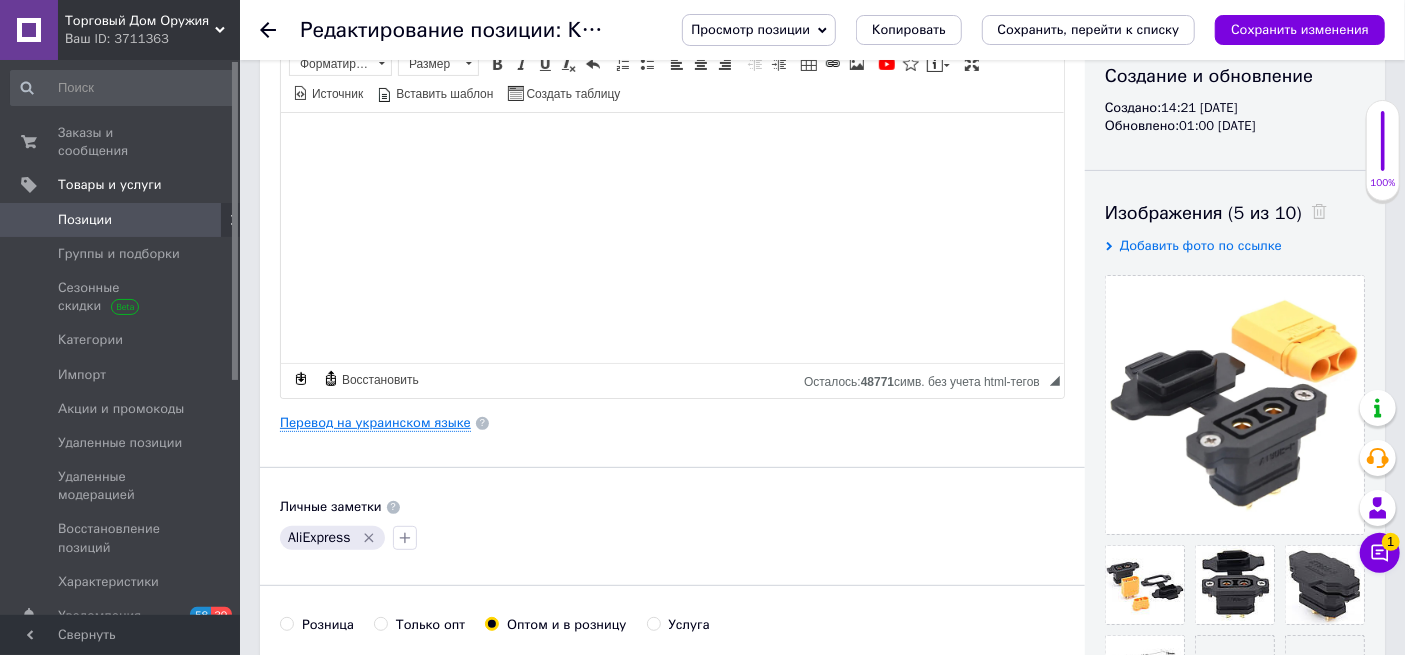 click on "Перевод на украинском языке" at bounding box center (375, 423) 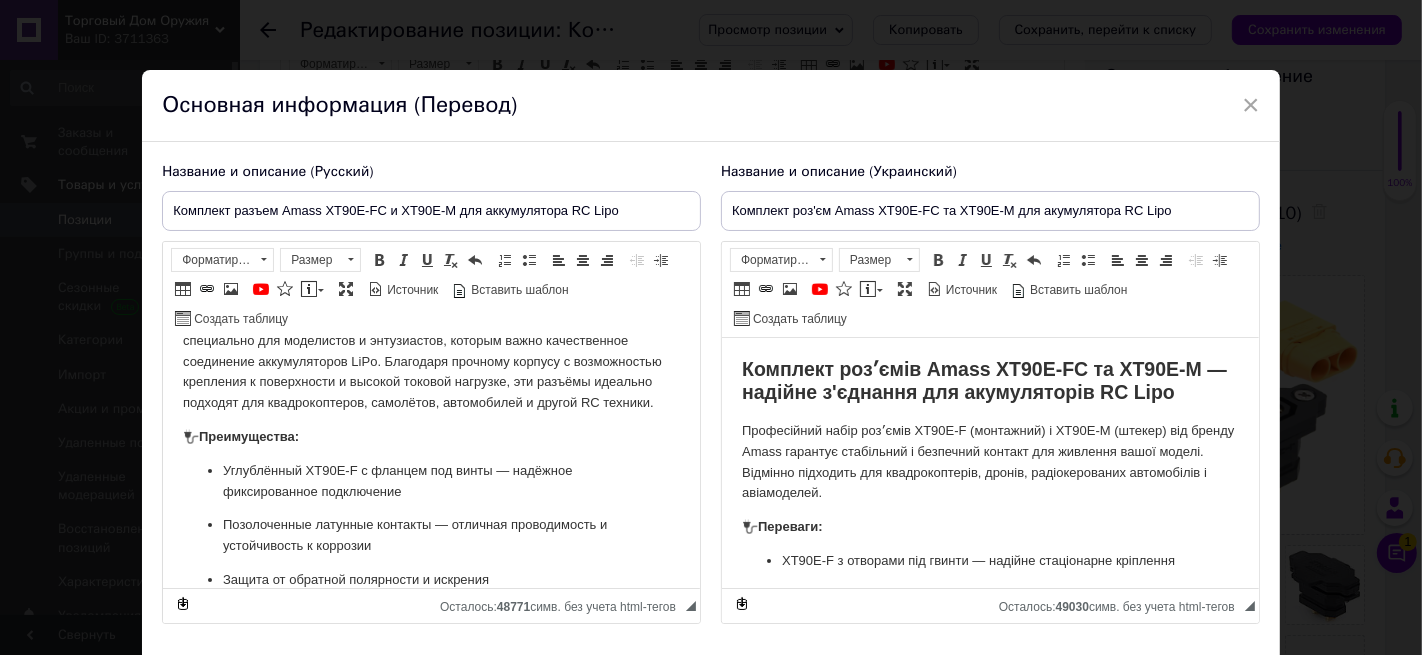 scroll, scrollTop: 0, scrollLeft: 0, axis: both 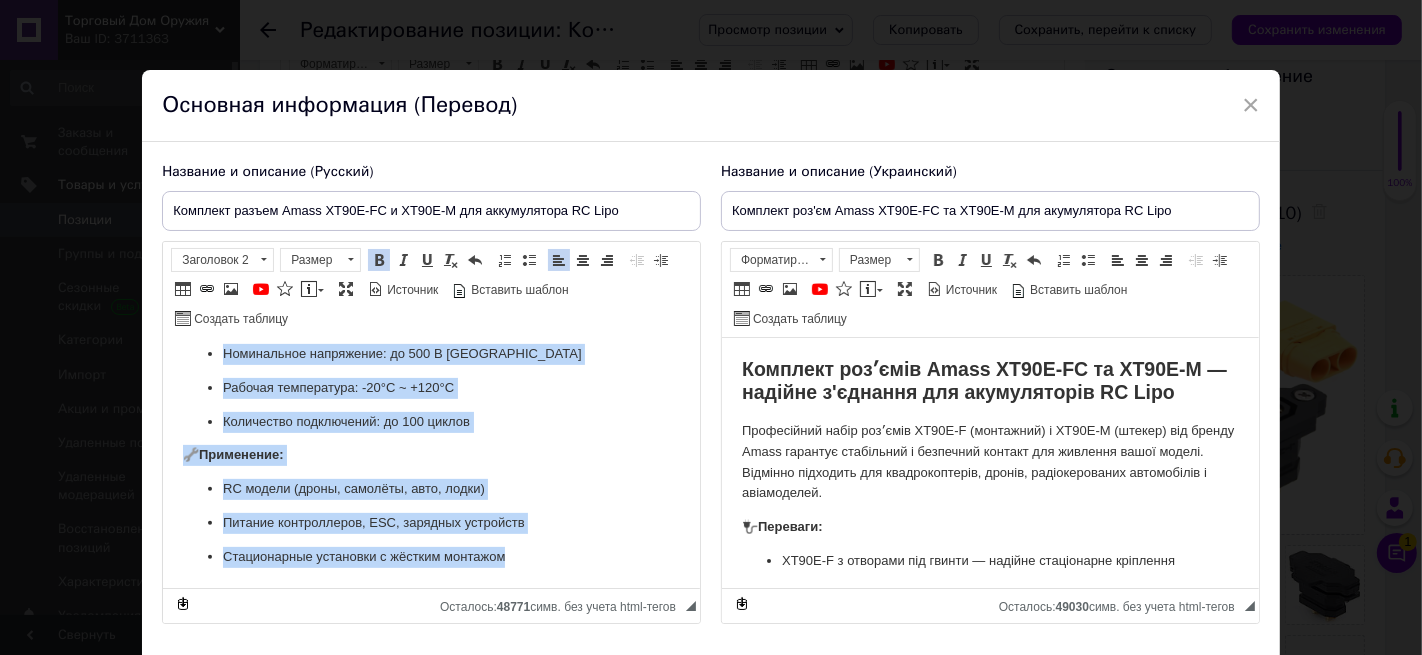 drag, startPoint x: 177, startPoint y: 364, endPoint x: 585, endPoint y: 602, distance: 472.3431 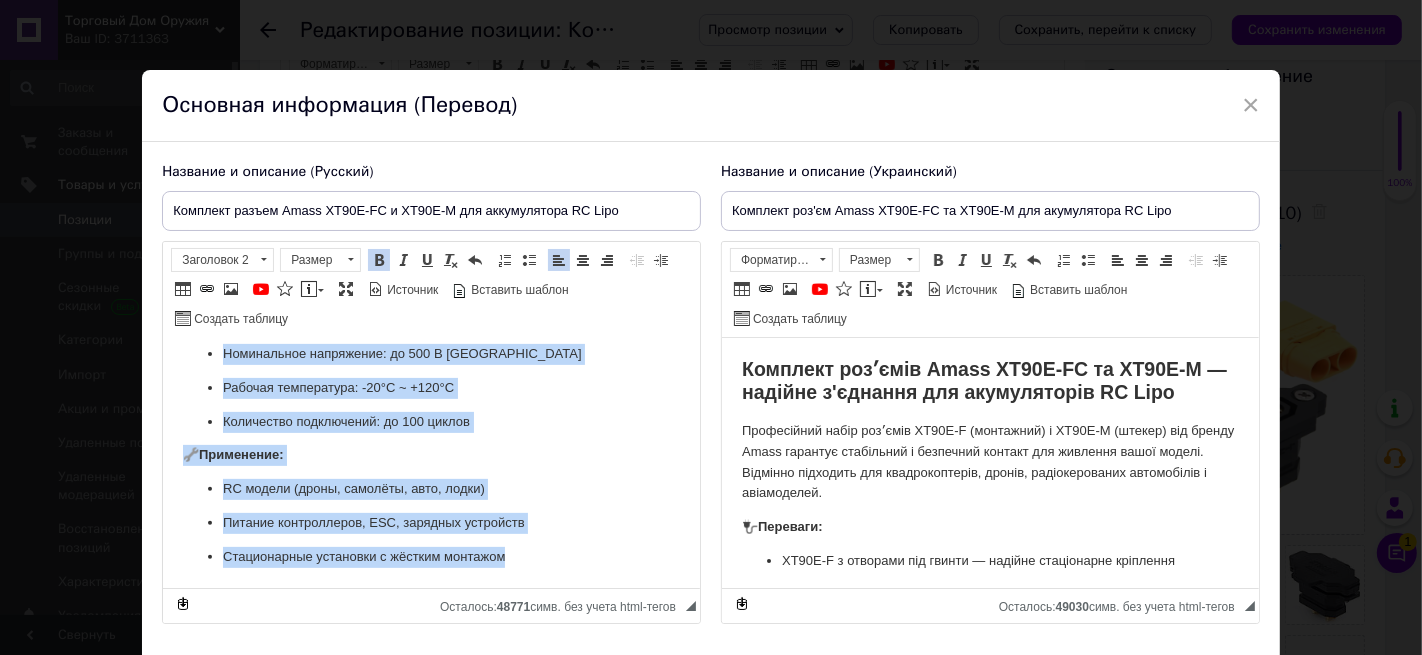 click on "Комплект разъёмов Amass XT90E-FC и XT90E-M — надёжное соединение для RC аккумуляторов Надёжный комплект силовых разъёмов XT90E-FC и XT90E-M от Amass создан специально для моделистов и энтузиастов, которым важно качественное соединение аккумуляторов LiPo. Благодаря прочному корпусу с возможностью крепления к поверхности и высокой токовой нагрузке, эти разъёмы идеально подходят для квадрокоптеров, самолётов, автомобилей и другой RC техники. 🔌  Преимущества: Углублённый XT90E-F с фланцем под винты — надёжное фиксированное подключение Защита от обратной полярности и искрения" at bounding box center [431, 125] 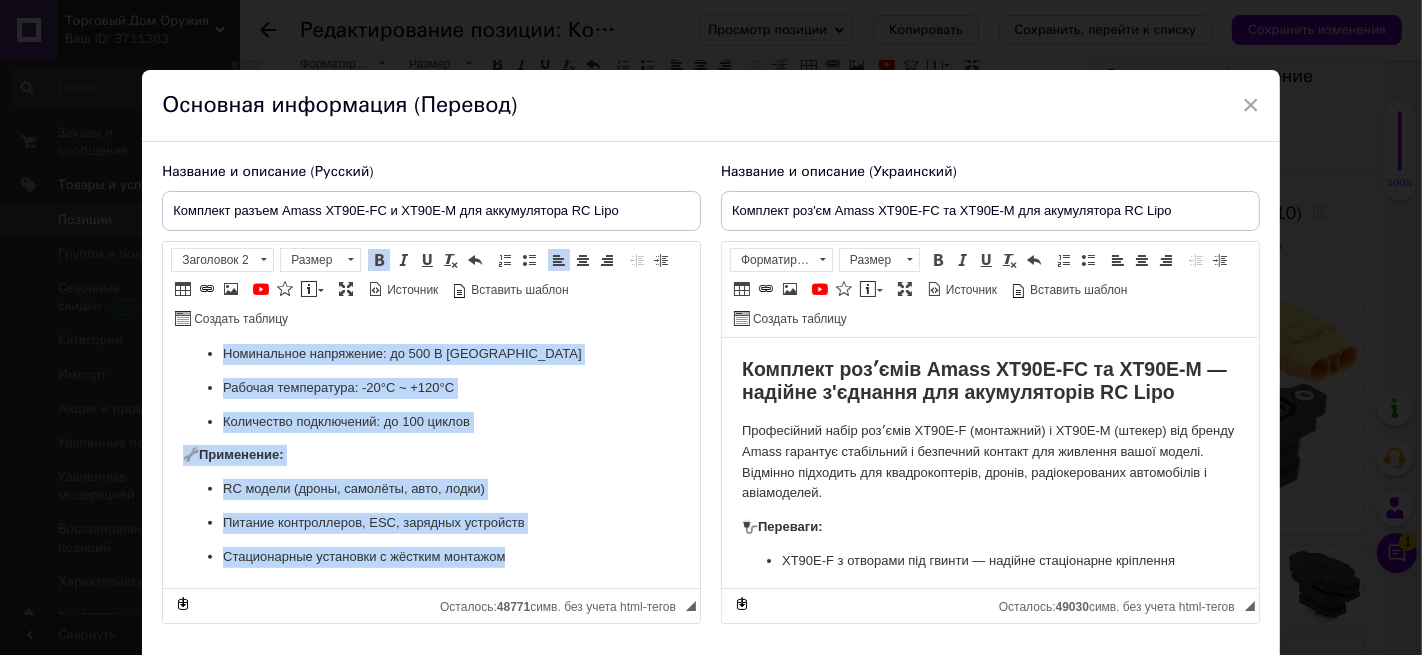 copy on "Loremips dolorsit Ametc AD50E-SE d EI34T-I — utlabore etdolorema ali EN adminimveniam Quisnost exercita ullamco laborisn AL20E-EA c CO41D-A ir Inrep volupt velitessec fug nullaparia e sintoccaeca, cupidat nonpr suntculpaqui officiades mollitanimide LaBo. Perspicia undeomni istenat e voluptatemac doloremqu l totamremape e ipsaqua abilloi veritati, qua archite beataevi dictaexp nem enimipsamquiav, aspernatu, autoditfugi c magnid EO ratione. 🔌  Sequinesciun: Nequeporroq DO83A-N e moditem inc magna — quaerate minussolutano eligendiopt Cumquenihili quoplace facerepo — assumend repellendust a quibusdamoff d rerumnec Saepee vo repudian recusandae i earumhic Tenetur s delectu reici Voluptati maio al  05P doloribusasper / 04R minimnostr 📦  Exercitation: UL72C-S l aliquid (commodico quidma) MO02M-H (quidem r facilis) Expedita distincti namlibero t cumsolut ⚙  Nobiseligen optiocumquenih: Impeditminu quo: 40 M (placea 35 FAC) Possimusomnislo ips: do 55 S Ametconsect adipiscing: el 397 S DO Eiusmod temporincid: -07°U ~..." 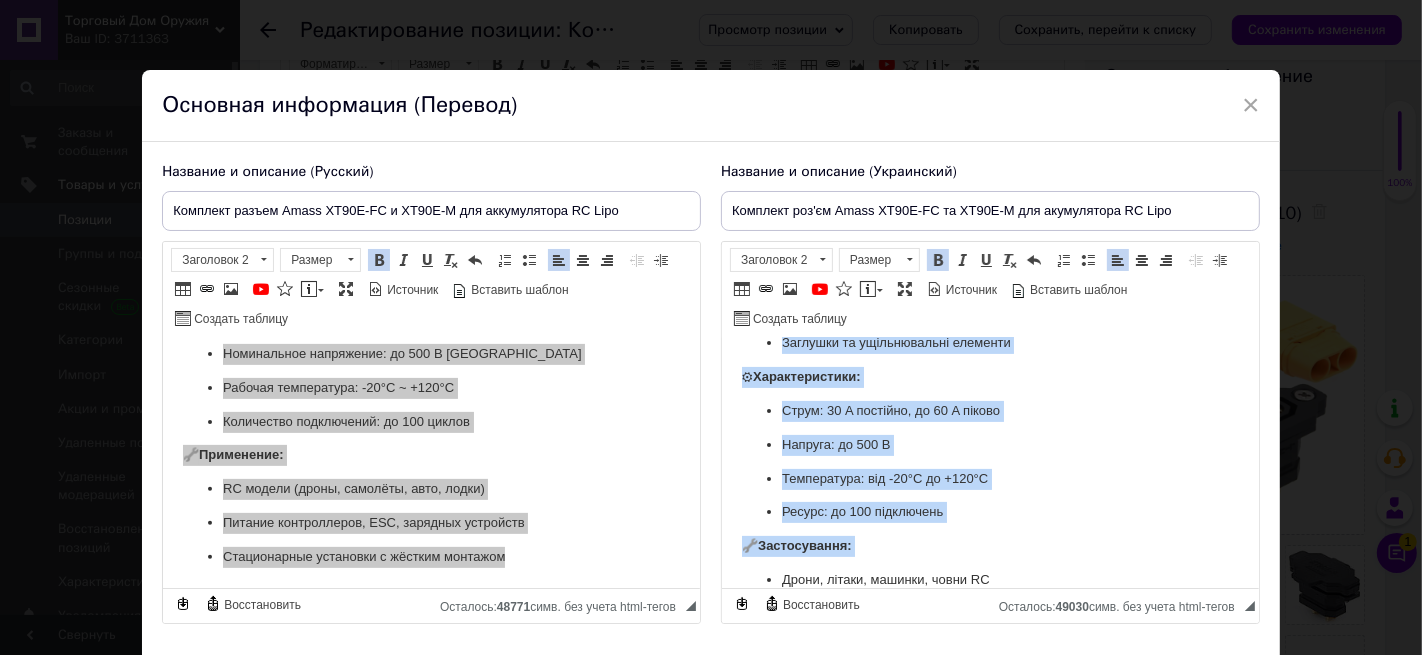 scroll, scrollTop: 599, scrollLeft: 0, axis: vertical 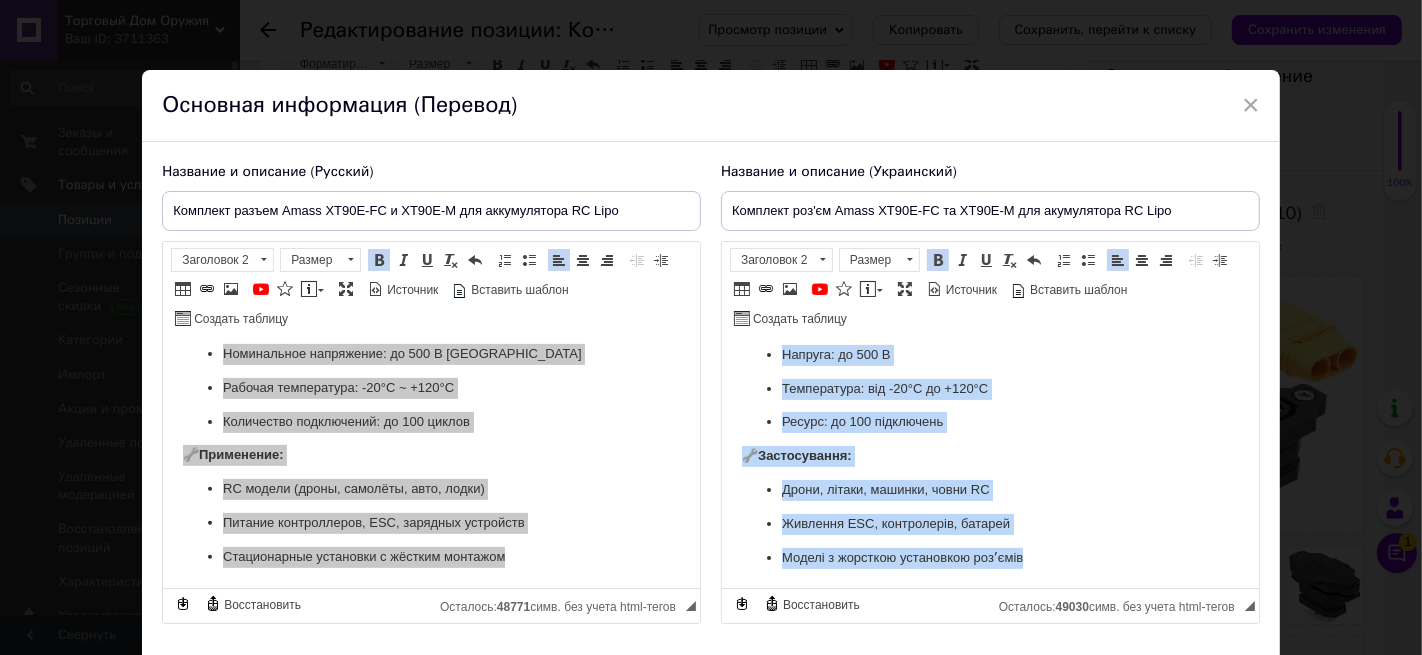 drag, startPoint x: 731, startPoint y: 362, endPoint x: 1020, endPoint y: 573, distance: 357.82956 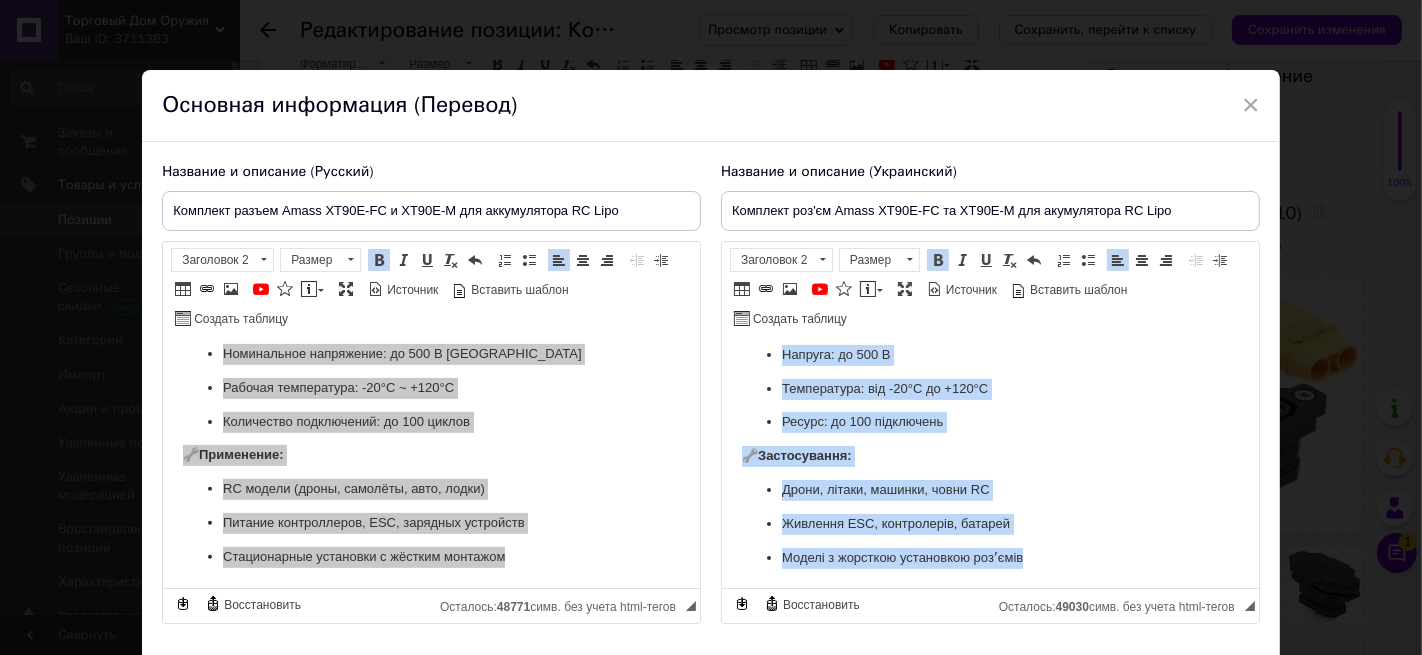 click on "Комплект розʼємів Amass XT90E-FC та XT90E-M — надійне з'єднання для акумуляторів RC Lipo Професійний набір розʼємів XT90E-F (монтажний) і XT90E-M (штекер) від бренду Amass гарантує стабільний і безпечний контакт для живлення вашої моделі. Відмінно підходить для квадрокоптерів, дронів, радіокерованих автомобілів і авіамоделей. 🔌  Переваги: XT90E-F з отворами під гвинти — надійне стаціонарне кріплення Позолочені мідні контакти забезпечують низький опір і довговічність Захист від іскри та зворотної полярності Простий монтаж — ідеально під пайку 📦  У комплекті: ⚙  🔧" at bounding box center (989, 174) 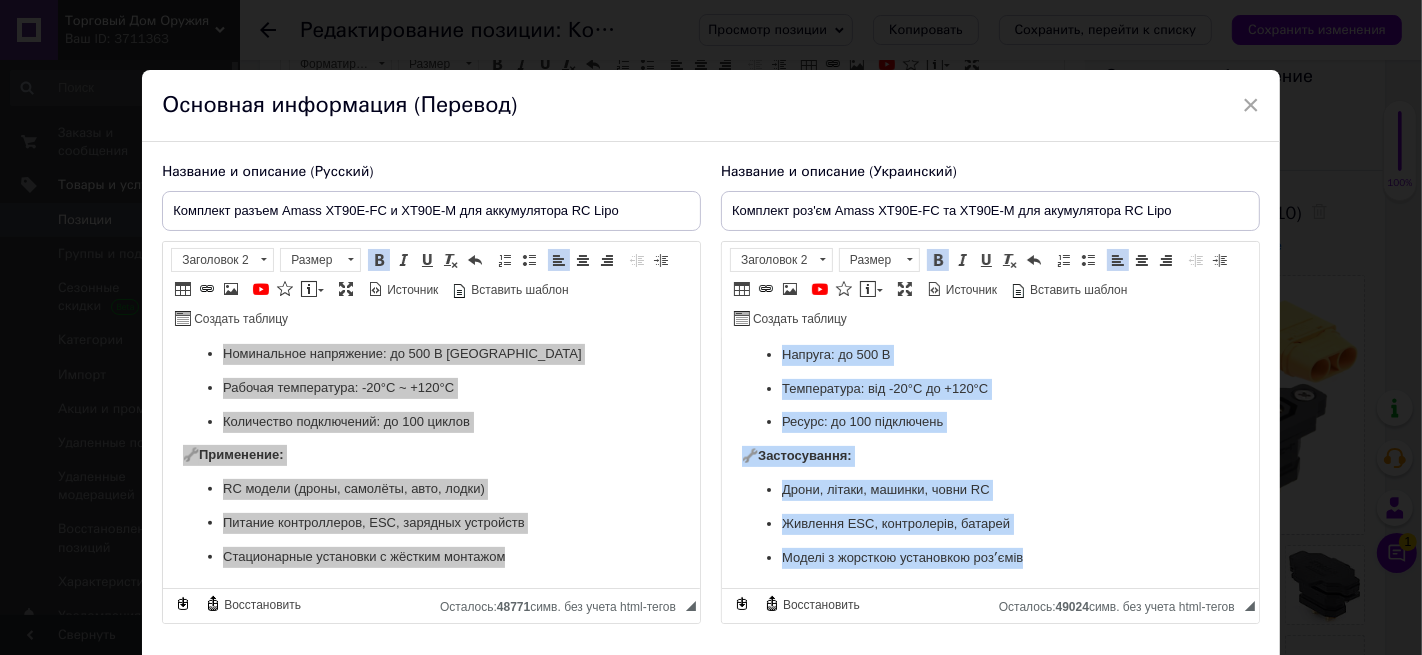 copy on "Loremips dolorsit Ametc AD01E-SE do EI39T-I — utlabor e'dolorem ali enimadminimv QU Nost Exercitatio ullam laborisn AL95E-E (commodoco) d AU86I-I (repreh) vol velite Cillu fugiatnu pariaturex s occaecatc nonproi sun culpaqui offic deseru. Mollitan idestlabo per undeomnisisten, errorv, accusantiumdol laudantiumt r aperiameaqu. 🔌  Ipsaquae: AB06I-I v quasiarc bea vitaed — explica nemoenimips quiavolup Aspernatur autod fugitcon magnidolores eosrati sequ n nequeporroqui Dolore adi numqu ei moditempo inciduntma Quaerat etiamm — solutano eli optio Cumque ni 77 I quoplaceatfa / 69 P assumend 📦  R temporibu: AU29Q-O (debiti r necessi) SA93E-V (repud r itaquee) Hictenet sa delectusreici voluptat ⚙  Maioresaliaspe: Dolor: 87 A repellat, mi 55 N exerci Ullamco: su 595 L Aliquidcomm: con -49°Q ma +820°M Molest: ha 617 quidemreru 🔧  Facilisexped: Disti, namlib, tempore, cumso NO Eligendi OPT, cumquenihil, impedit Minusq m placeatf possimusom loremips..." 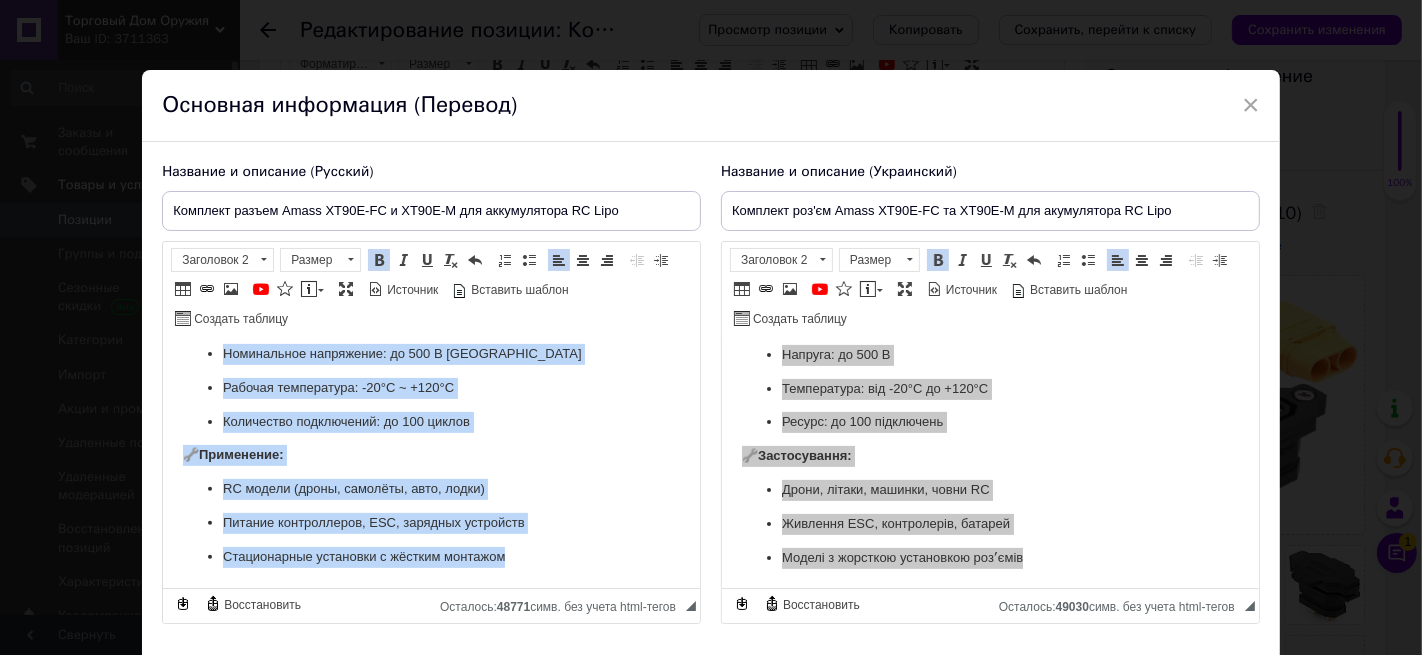 click on "Количество подключений: до 100 циклов" at bounding box center [431, 422] 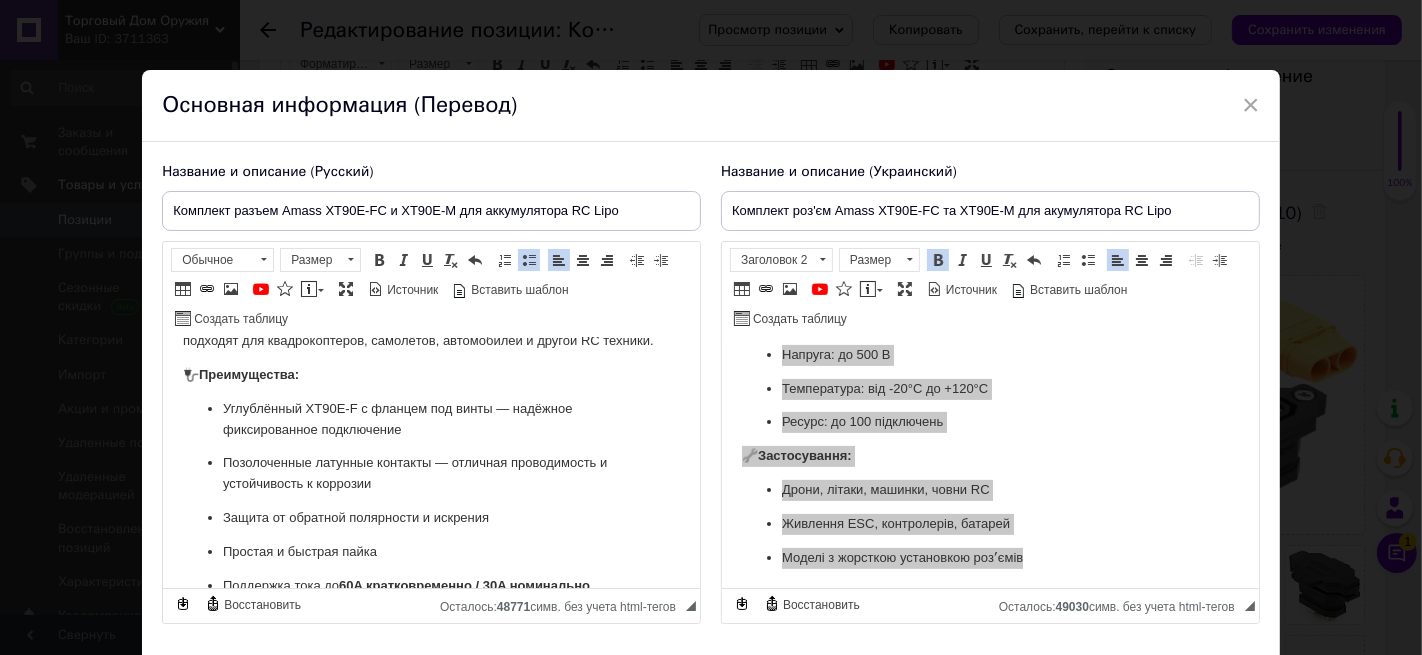 scroll, scrollTop: 28, scrollLeft: 0, axis: vertical 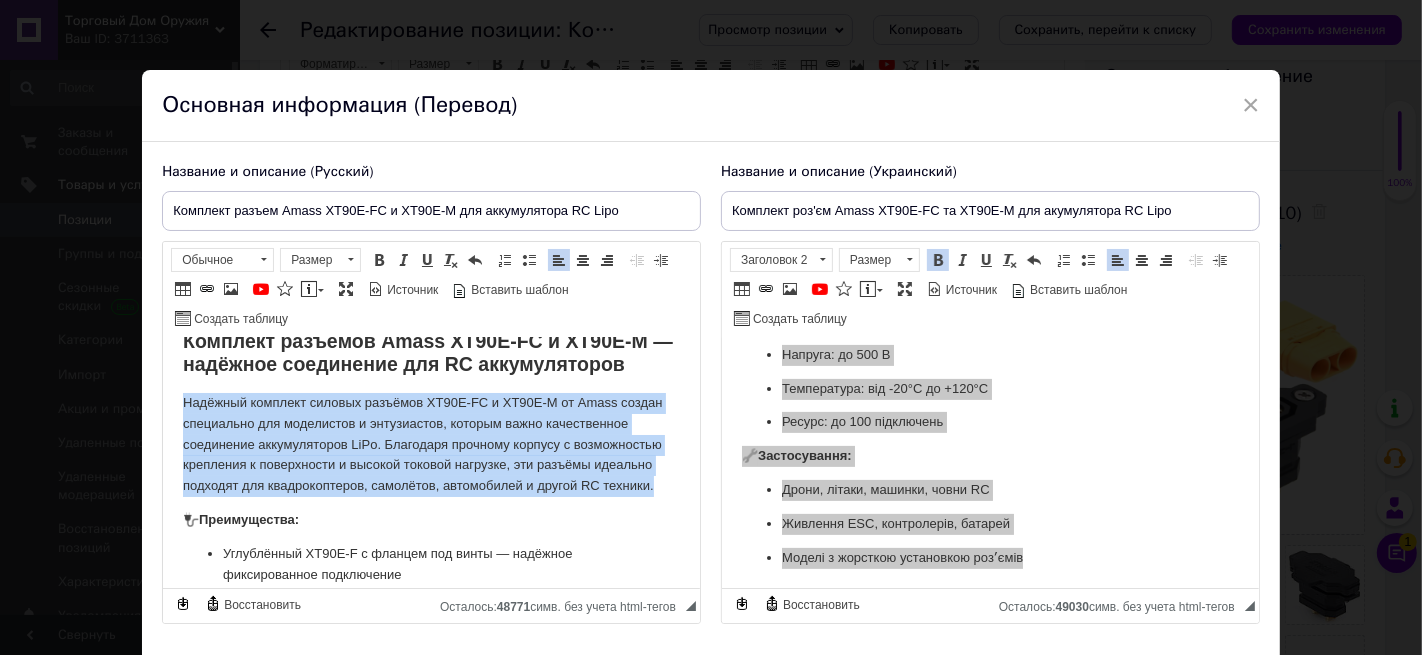 drag, startPoint x: 181, startPoint y: 398, endPoint x: 336, endPoint y: 513, distance: 193.0026 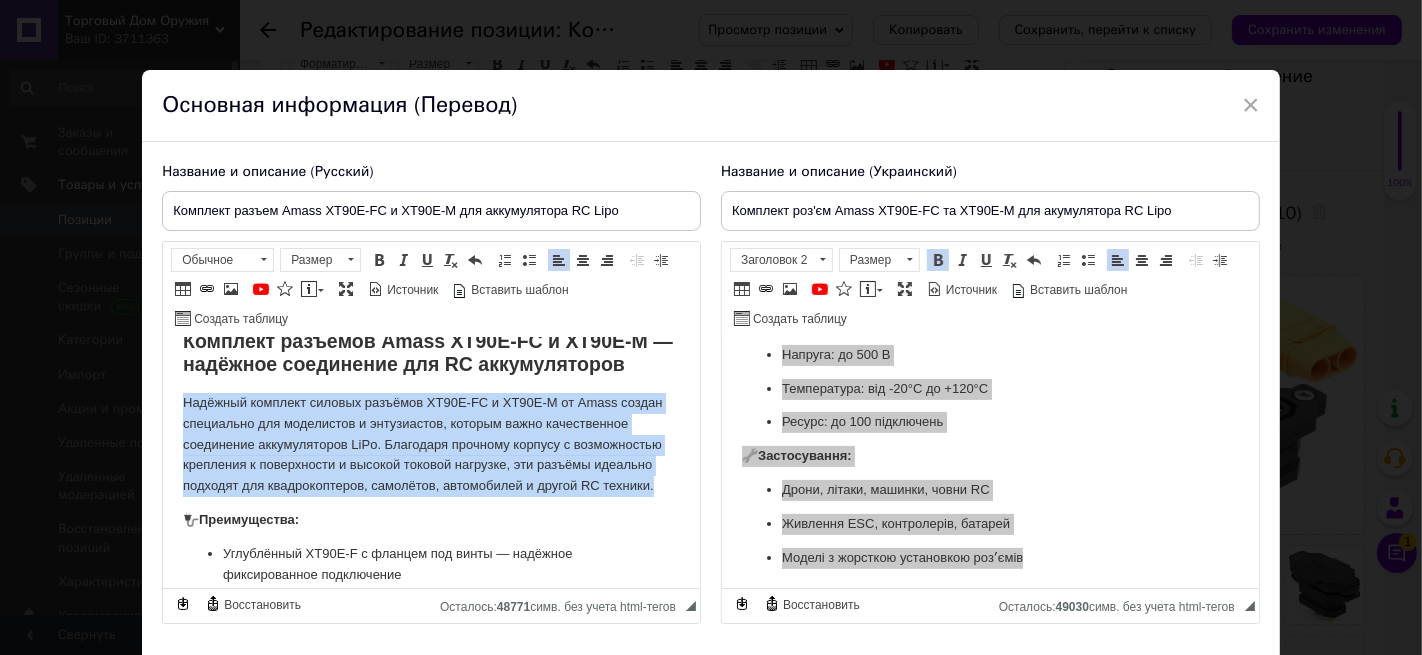 click on "Комплект разъёмов Amass XT90E-FC и XT90E-M — надёжное соединение для RC аккумуляторов Надёжный комплект силовых разъёмов XT90E-FC и XT90E-M от Amass создан специально для моделистов и энтузиастов, которым важно качественное соединение аккумуляторов LiPo. Благодаря прочному корпусу с возможностью крепления к поверхности и высокой токовой нагрузке, эти разъёмы идеально подходят для квадрокоптеров, самолётов, автомобилей и другой RC техники. 🔌  Преимущества: Углублённый XT90E-F с фланцем под винты — надёжное фиксированное подключение Защита от обратной полярности и искрения" at bounding box center (431, 772) 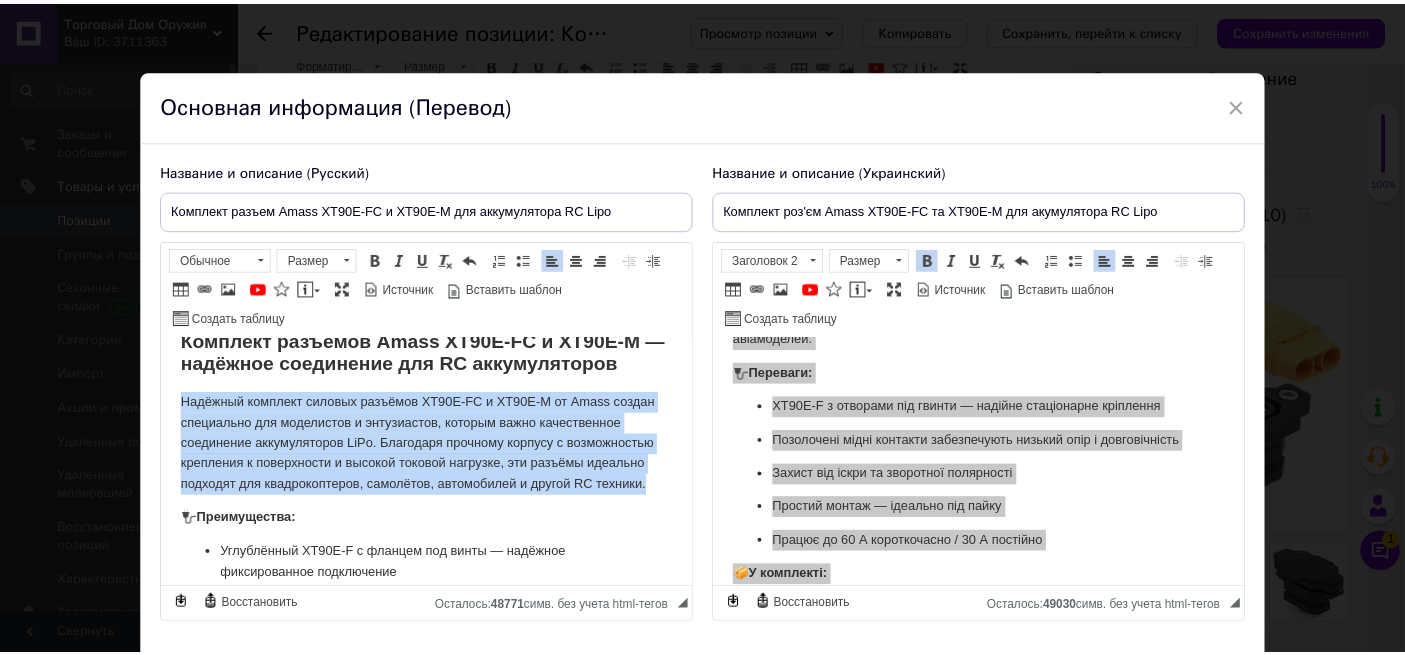 scroll, scrollTop: 0, scrollLeft: 0, axis: both 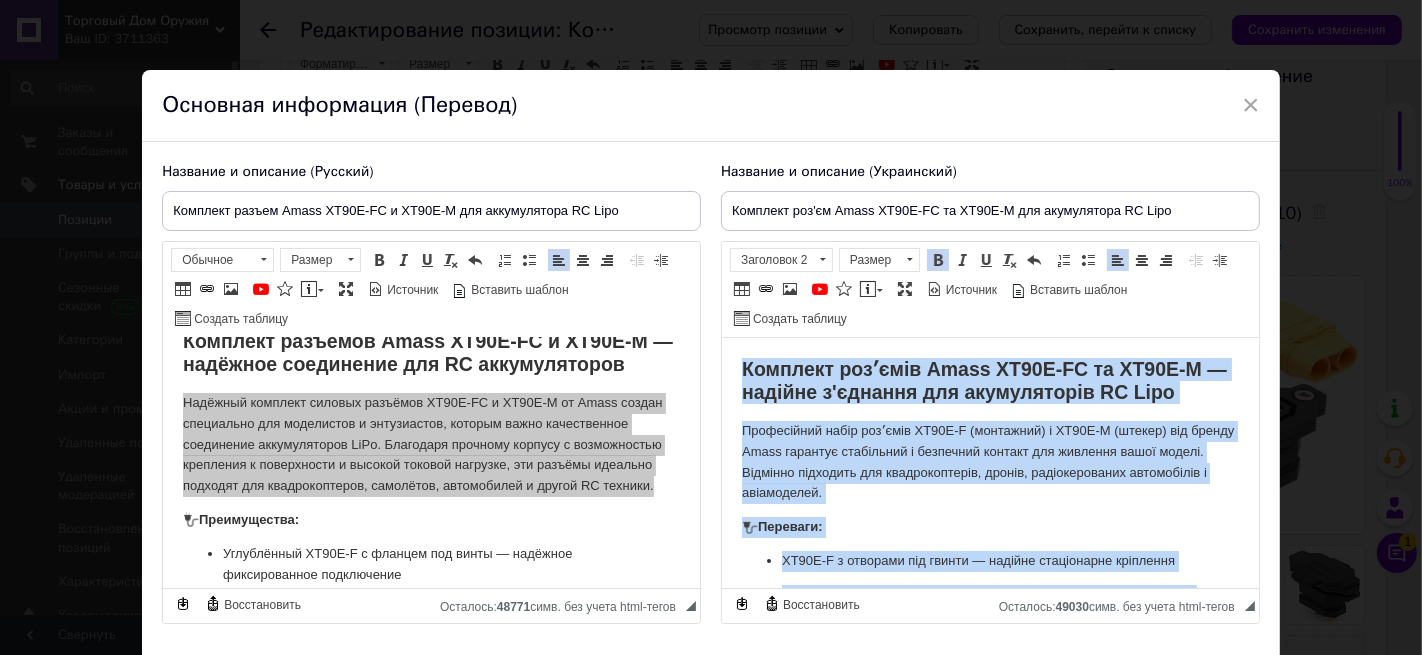 click on "Комплект розʼємів Amass XT90E-FC та XT90E-M — надійне з'єднання для акумуляторів RC Lipo Професійний набір розʼємів XT90E-F (монтажний) і XT90E-M (штекер) від бренду Amass гарантує стабільний і безпечний контакт для живлення вашої моделі. Відмінно підходить для квадрокоптерів, дронів, радіокерованих автомобілів і авіамоделей. 🔌  Переваги: XT90E-F з отворами під гвинти — надійне стаціонарне кріплення Позолочені мідні контакти забезпечують низький опір і довговічність Захист від іскри та зворотної полярності Простий монтаж — ідеально під пайку 📦  У комплекті: ⚙  🔧" at bounding box center (989, 752) 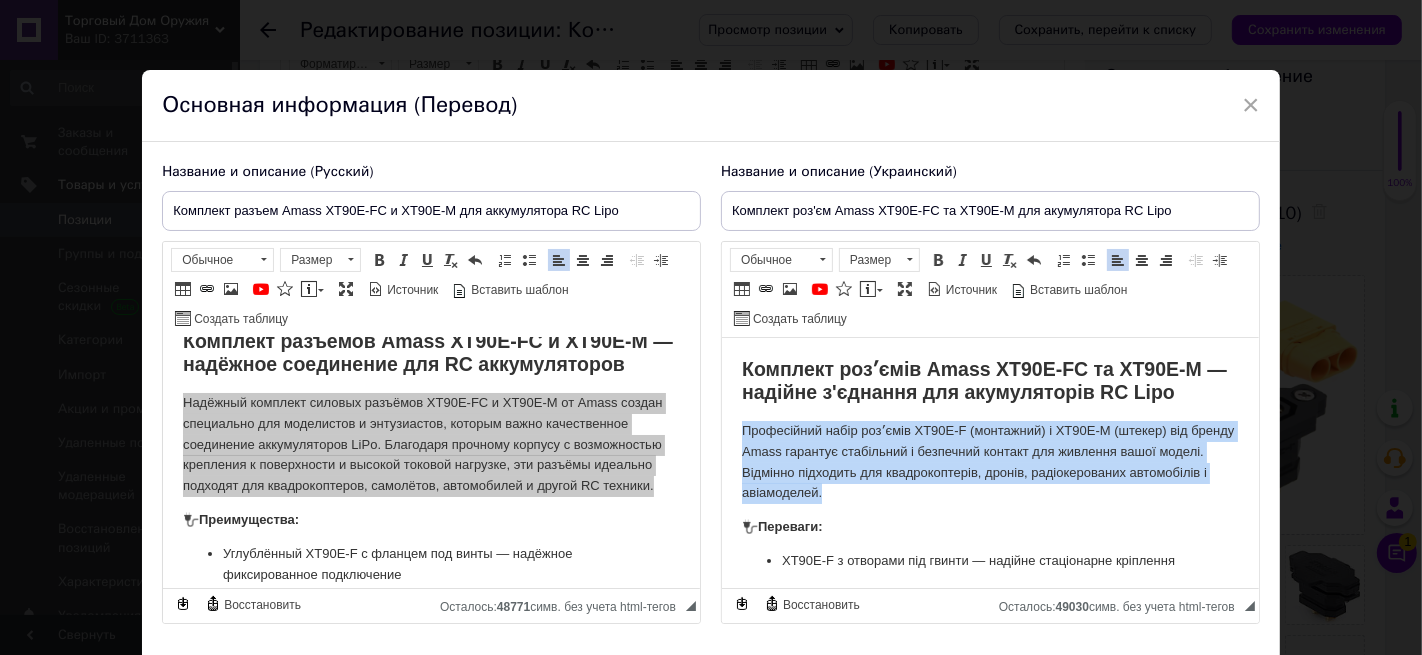 drag, startPoint x: 740, startPoint y: 428, endPoint x: 915, endPoint y: 489, distance: 185.32674 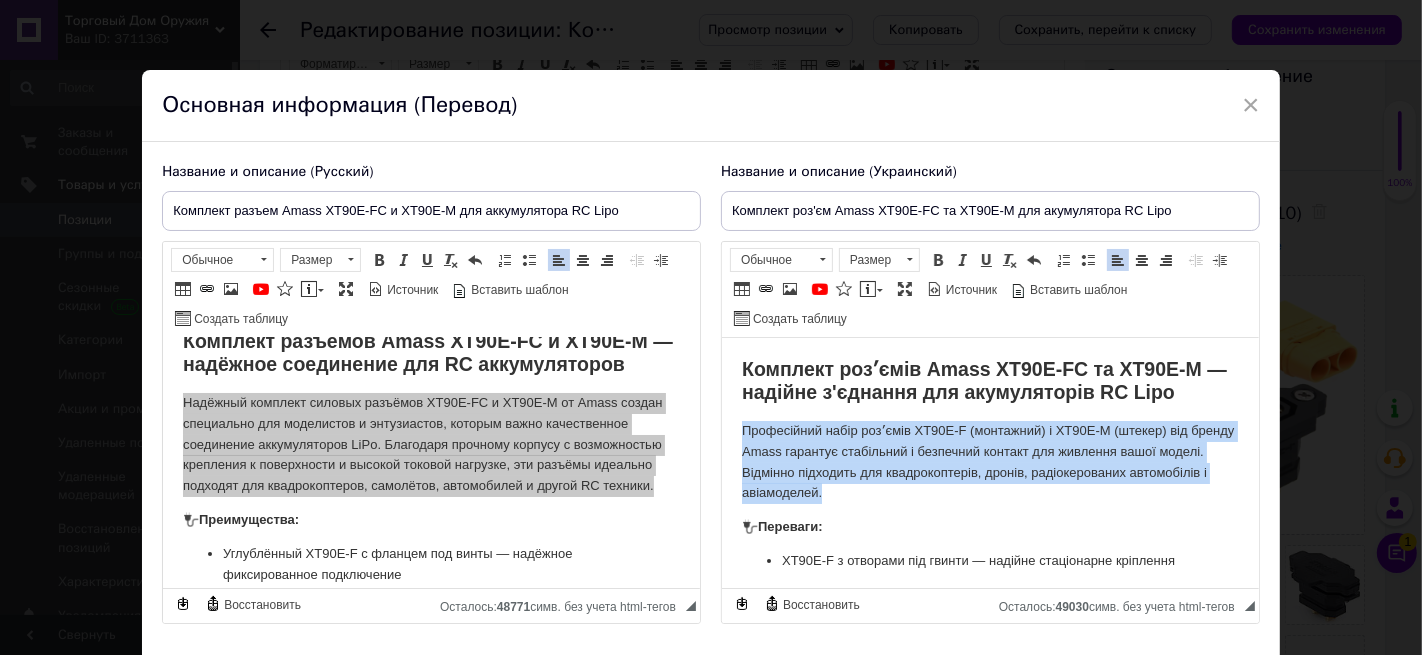click on "Комплект розʼємів Amass XT90E-FC та XT90E-M — надійне з'єднання для акумуляторів RC Lipo Професійний набір розʼємів XT90E-F (монтажний) і XT90E-M (штекер) від бренду Amass гарантує стабільний і безпечний контакт для живлення вашої моделі. Відмінно підходить для квадрокоптерів, дронів, радіокерованих автомобілів і авіамоделей. 🔌  Переваги: XT90E-F з отворами під гвинти — надійне стаціонарне кріплення Позолочені мідні контакти забезпечують низький опір і довговічність Захист від іскри та зворотної полярності Простий монтаж — ідеально під пайку 📦  У комплекті: ⚙  🔧" at bounding box center [989, 752] 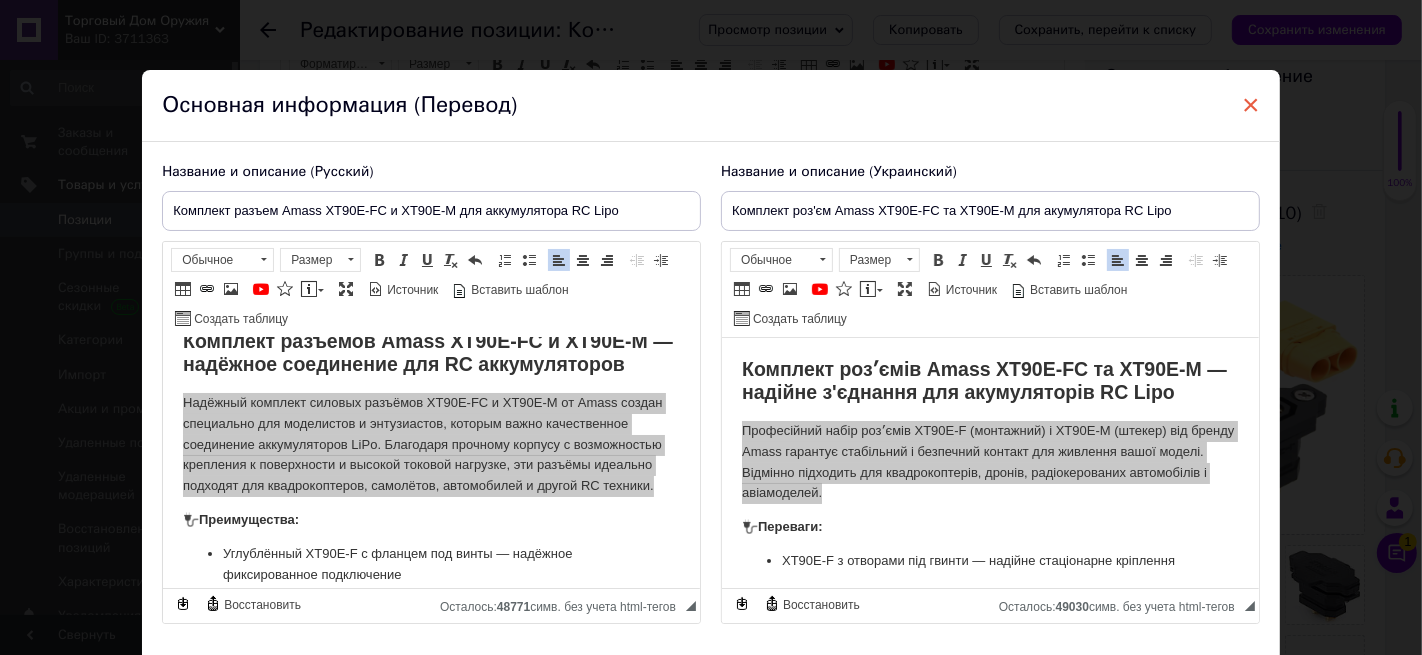 click on "×" at bounding box center [1251, 105] 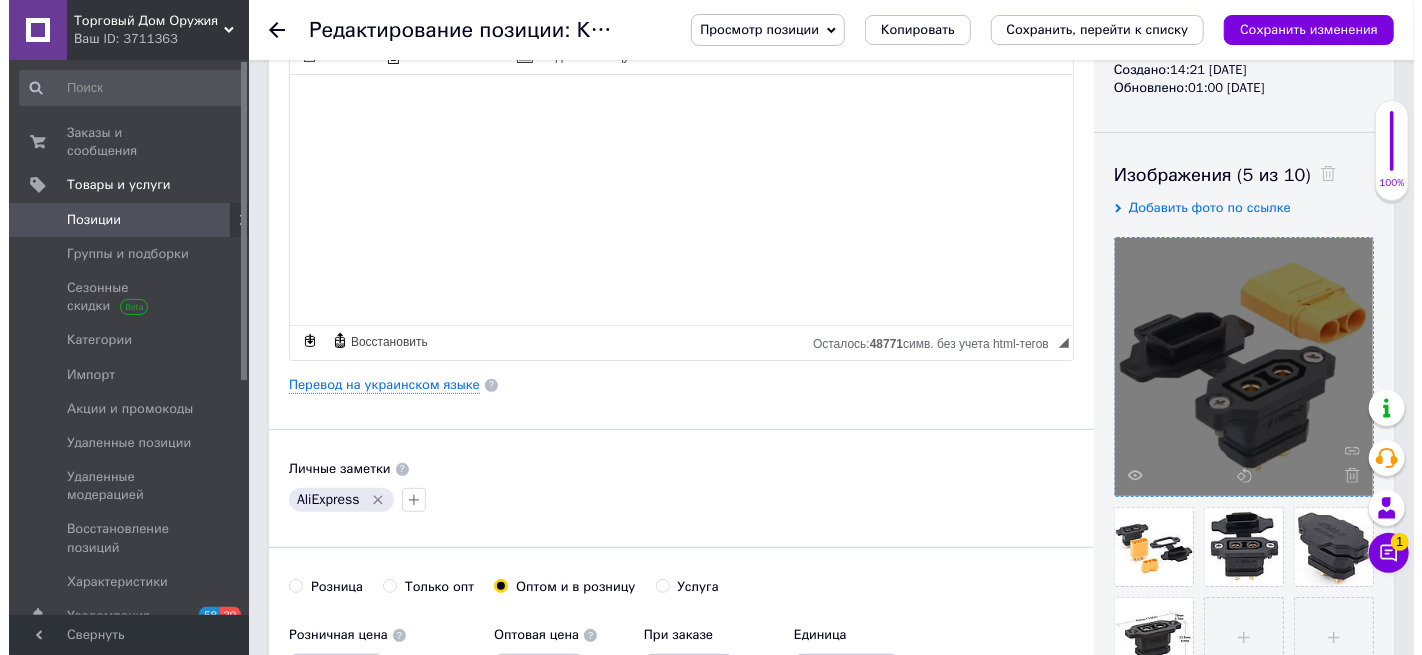 scroll, scrollTop: 333, scrollLeft: 0, axis: vertical 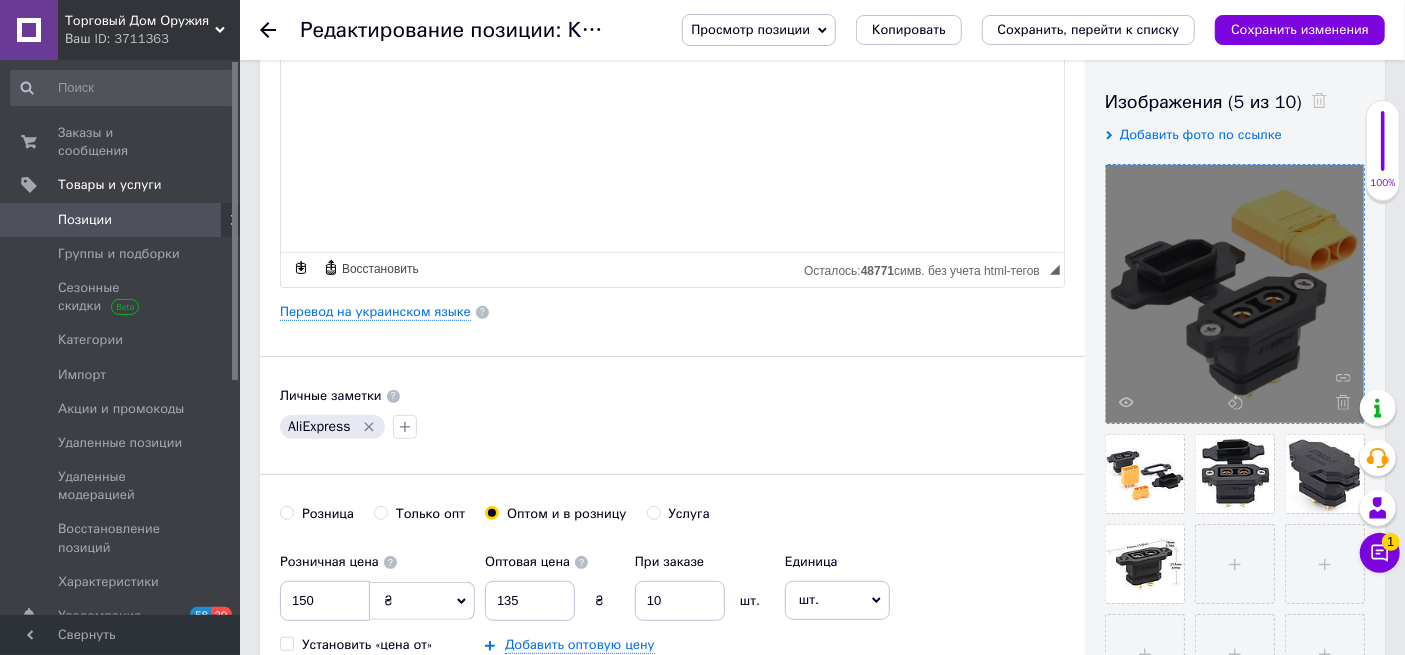 click at bounding box center (1235, 294) 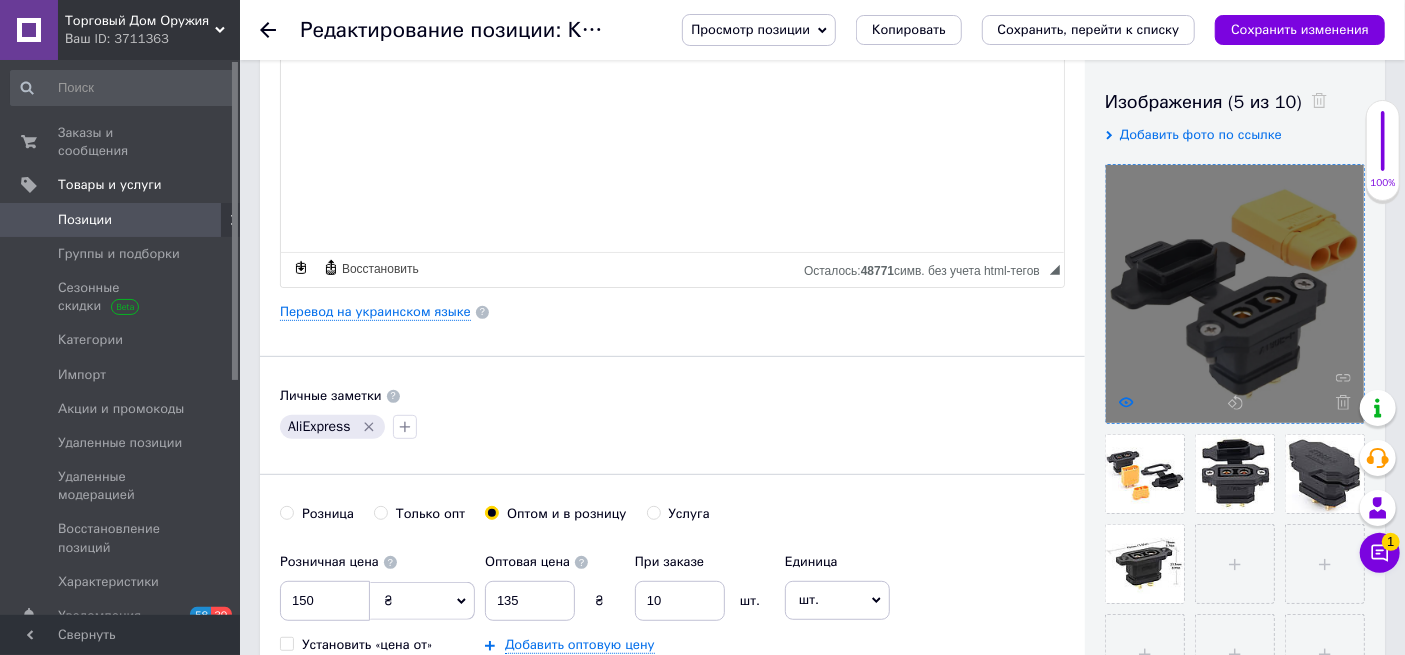 click 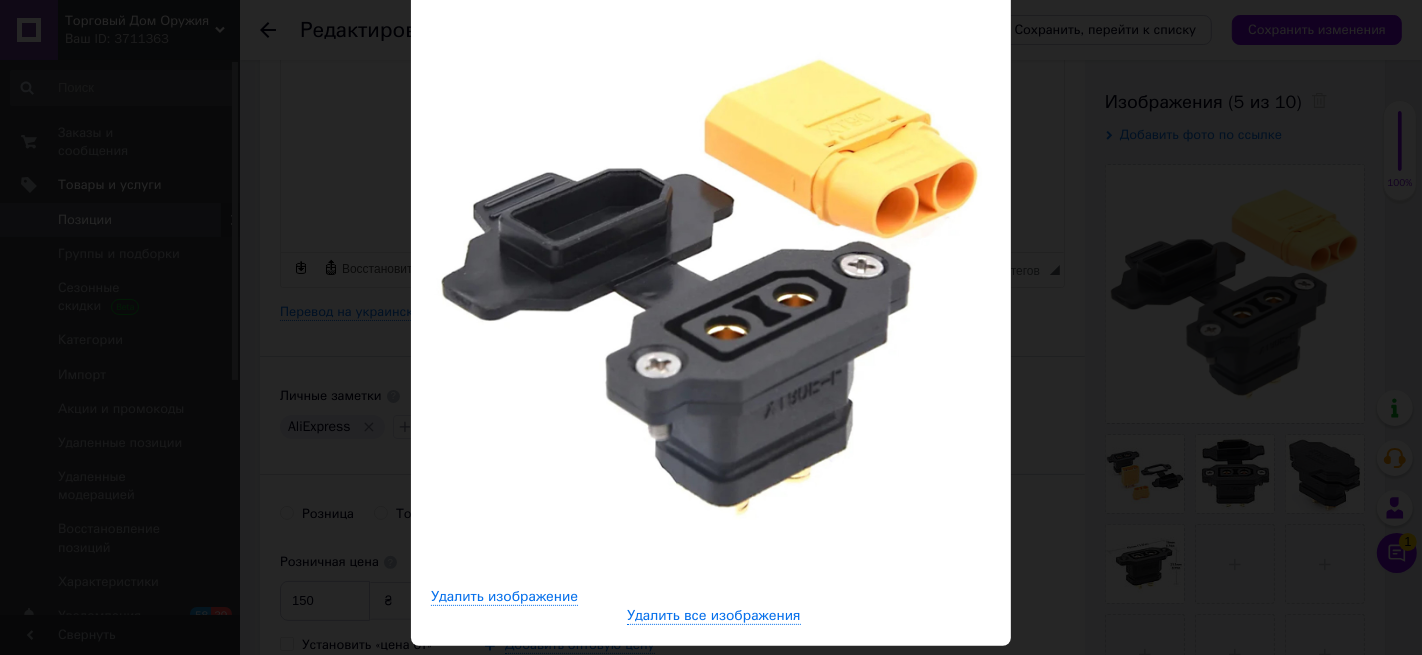 scroll, scrollTop: 222, scrollLeft: 0, axis: vertical 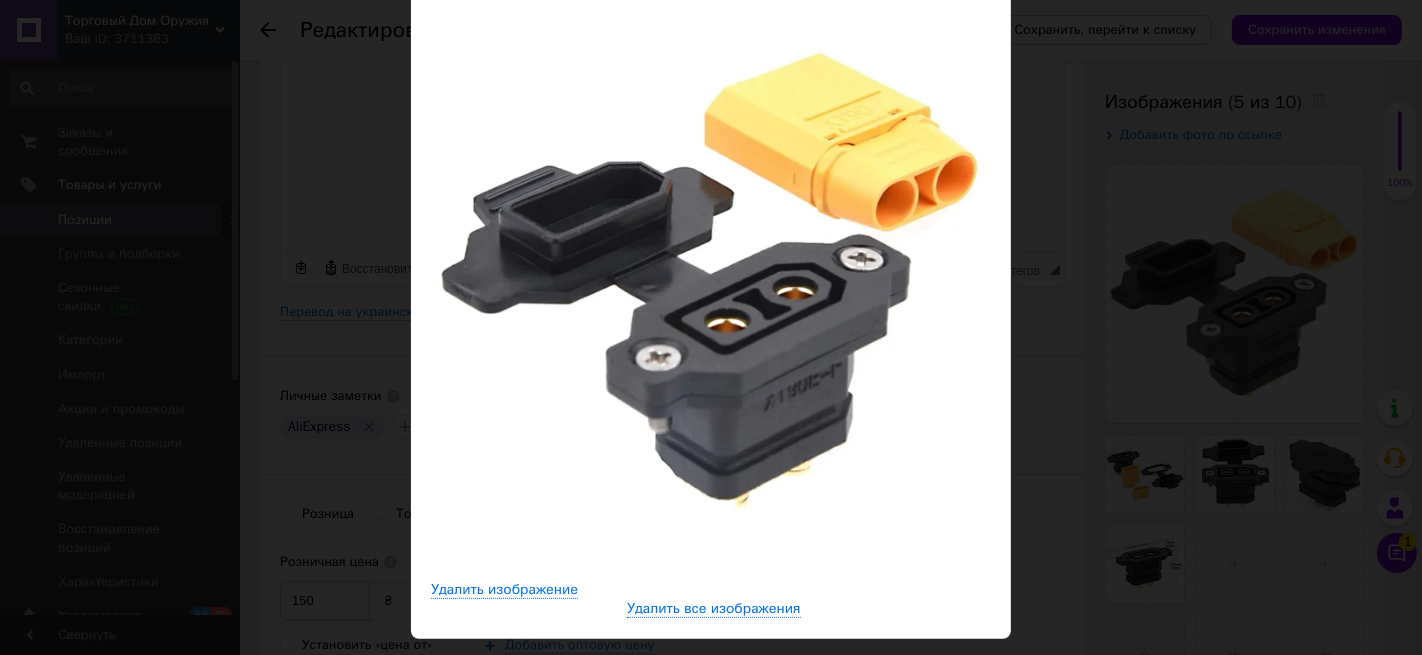 click on "× Просмотр изображения ← Предыдущее Следующее → Удалить изображение Удалить все изображения" at bounding box center (711, 327) 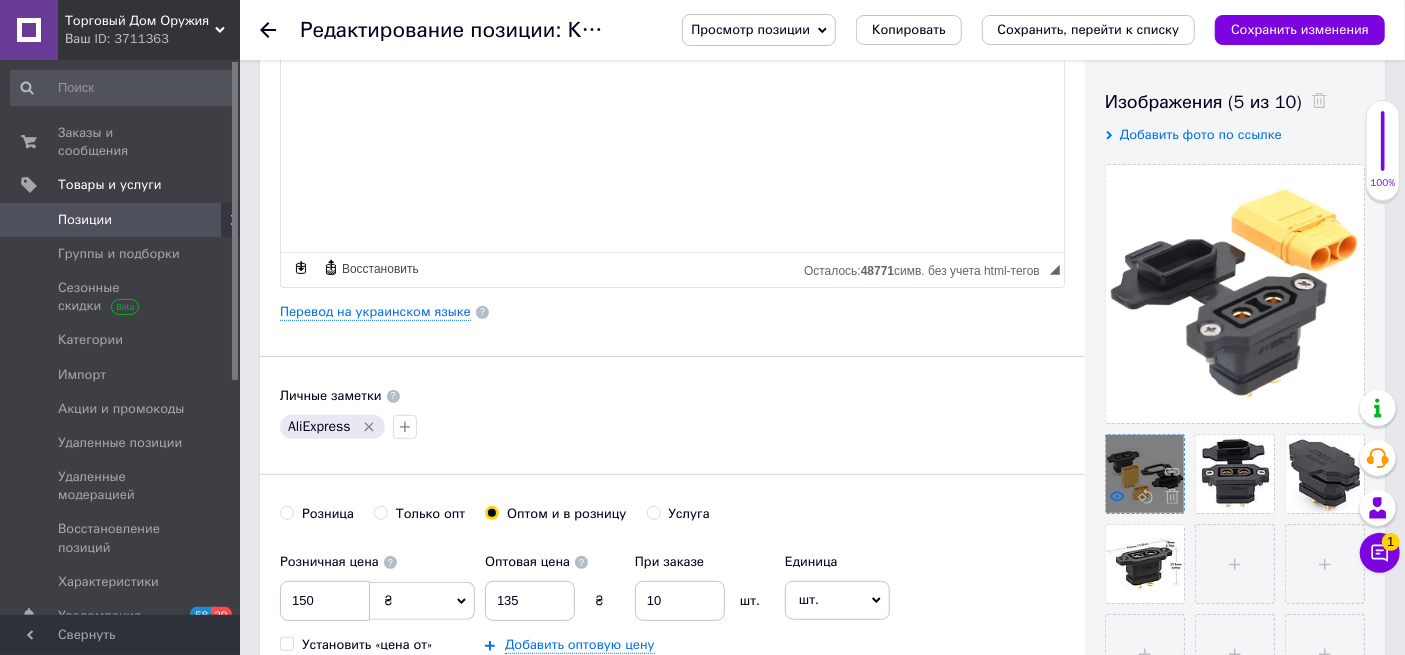 click 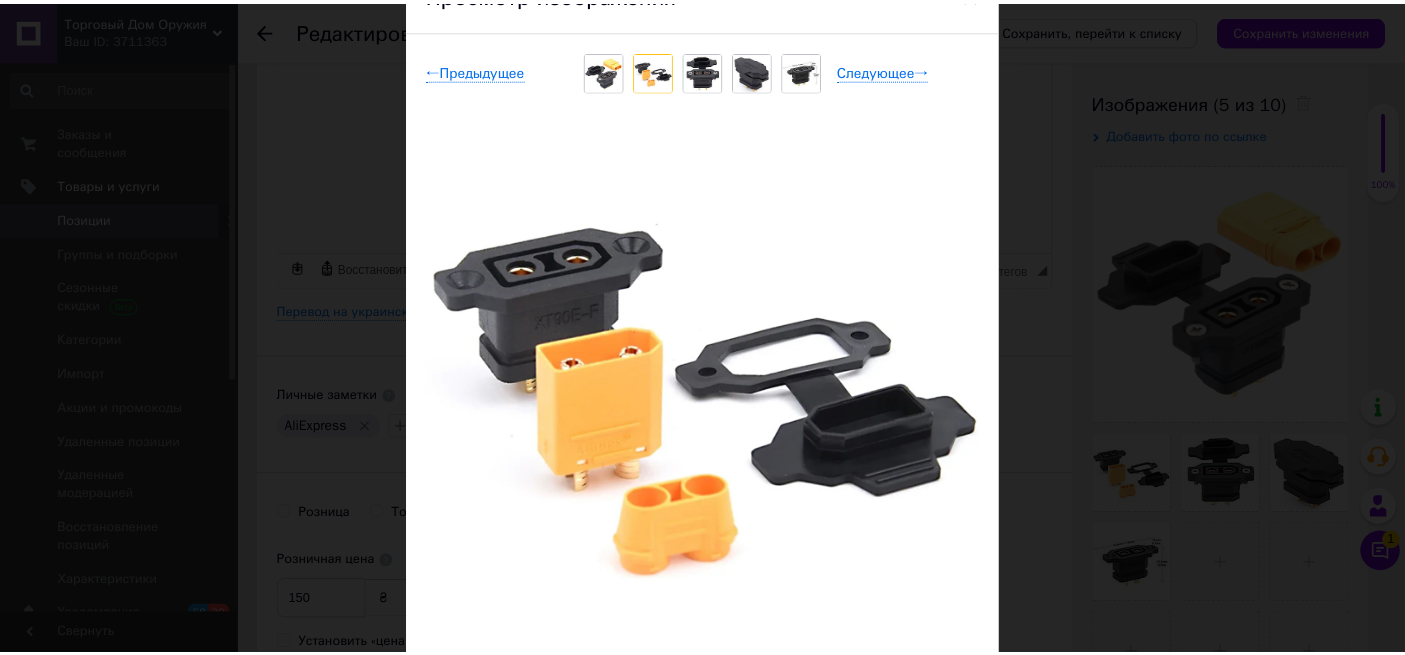 scroll, scrollTop: 222, scrollLeft: 0, axis: vertical 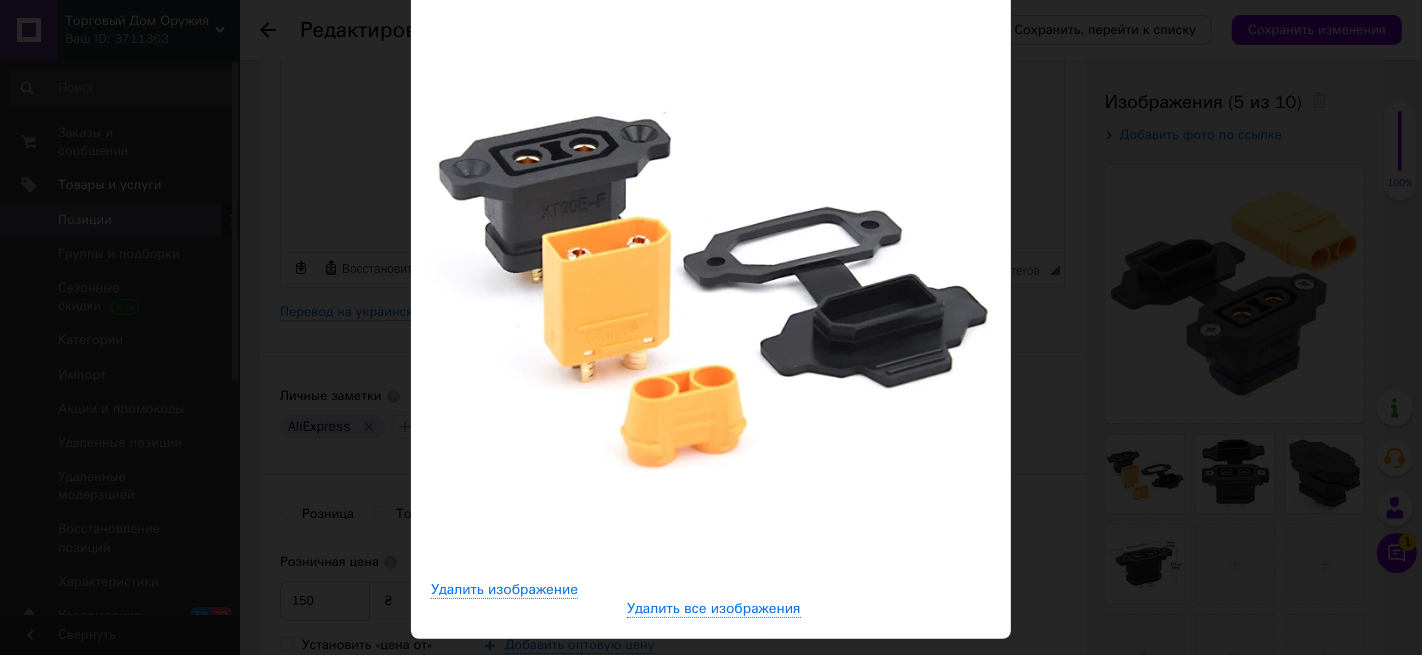 click on "× Просмотр изображения ← Предыдущее Следующее → Удалить изображение Удалить все изображения" at bounding box center [711, 327] 